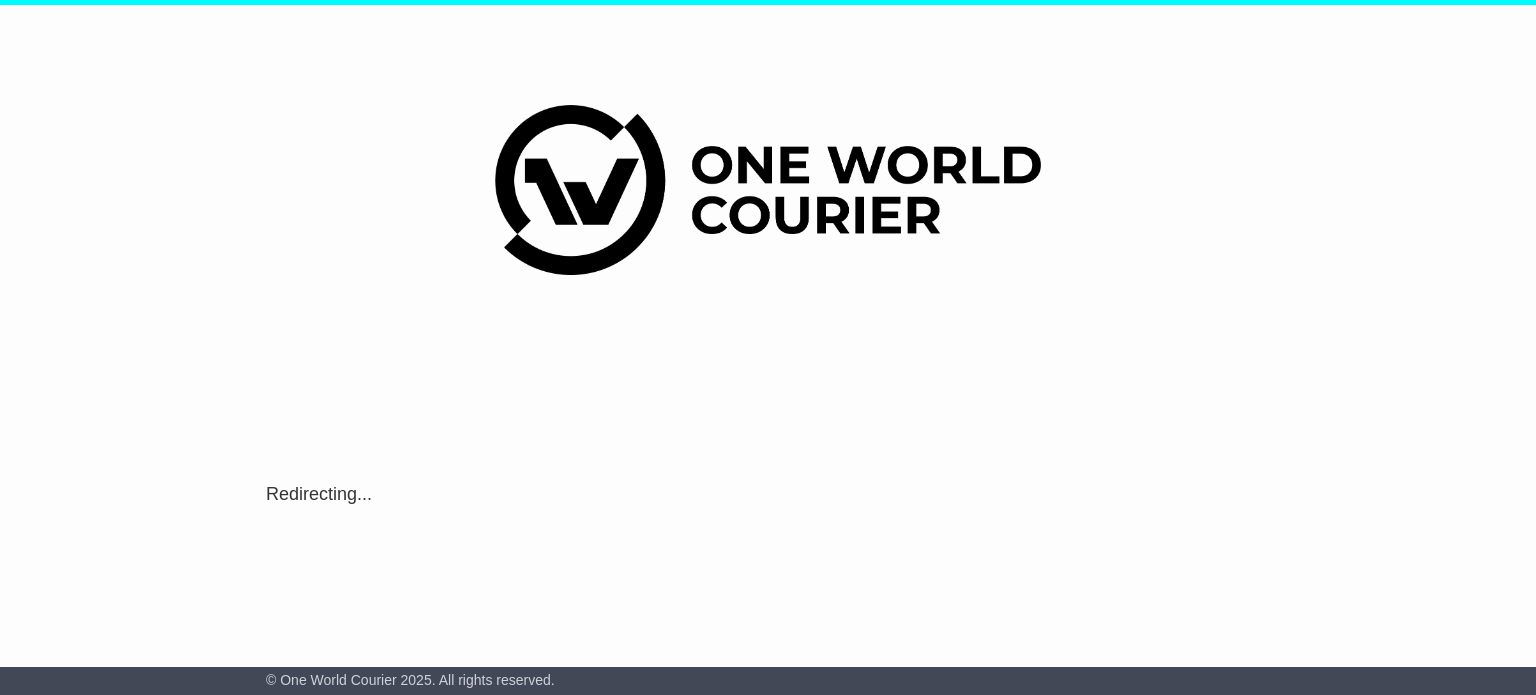 scroll, scrollTop: 0, scrollLeft: 0, axis: both 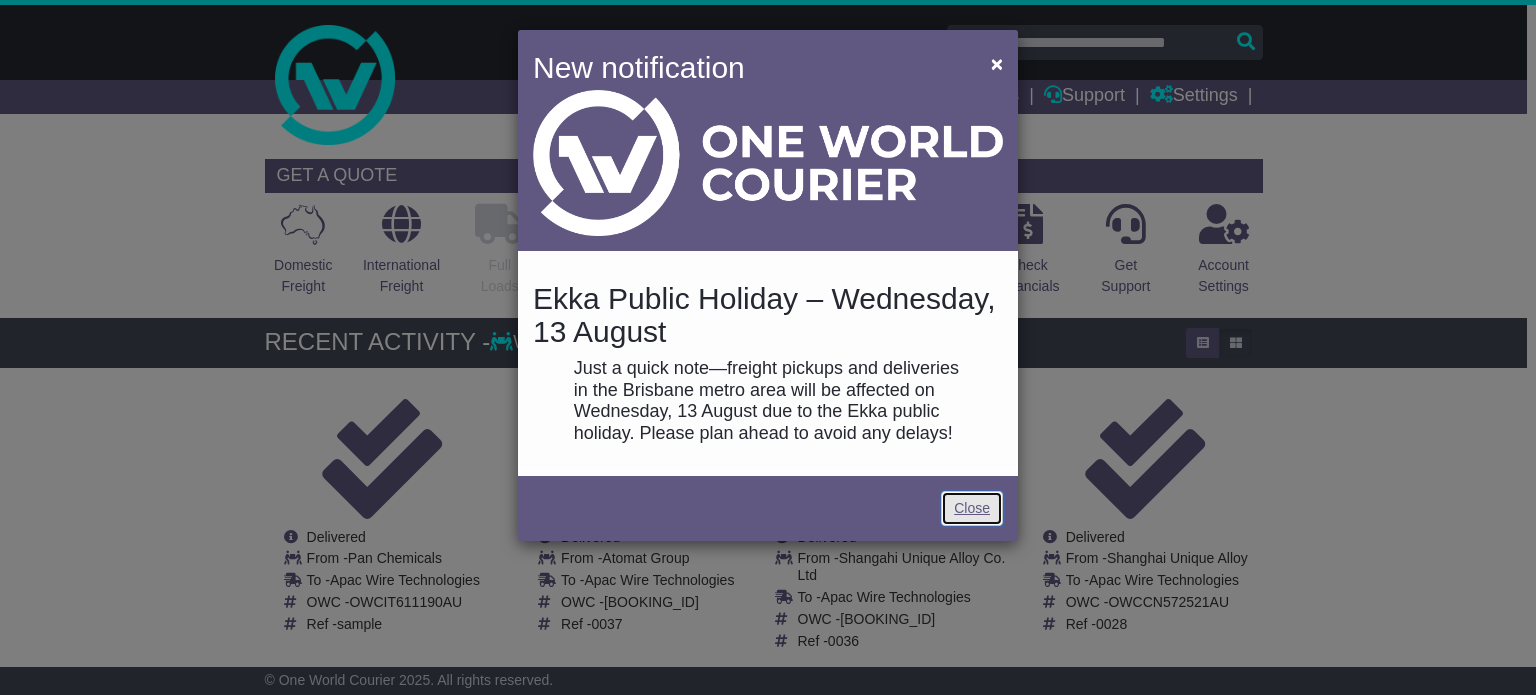 click on "Close" at bounding box center (972, 508) 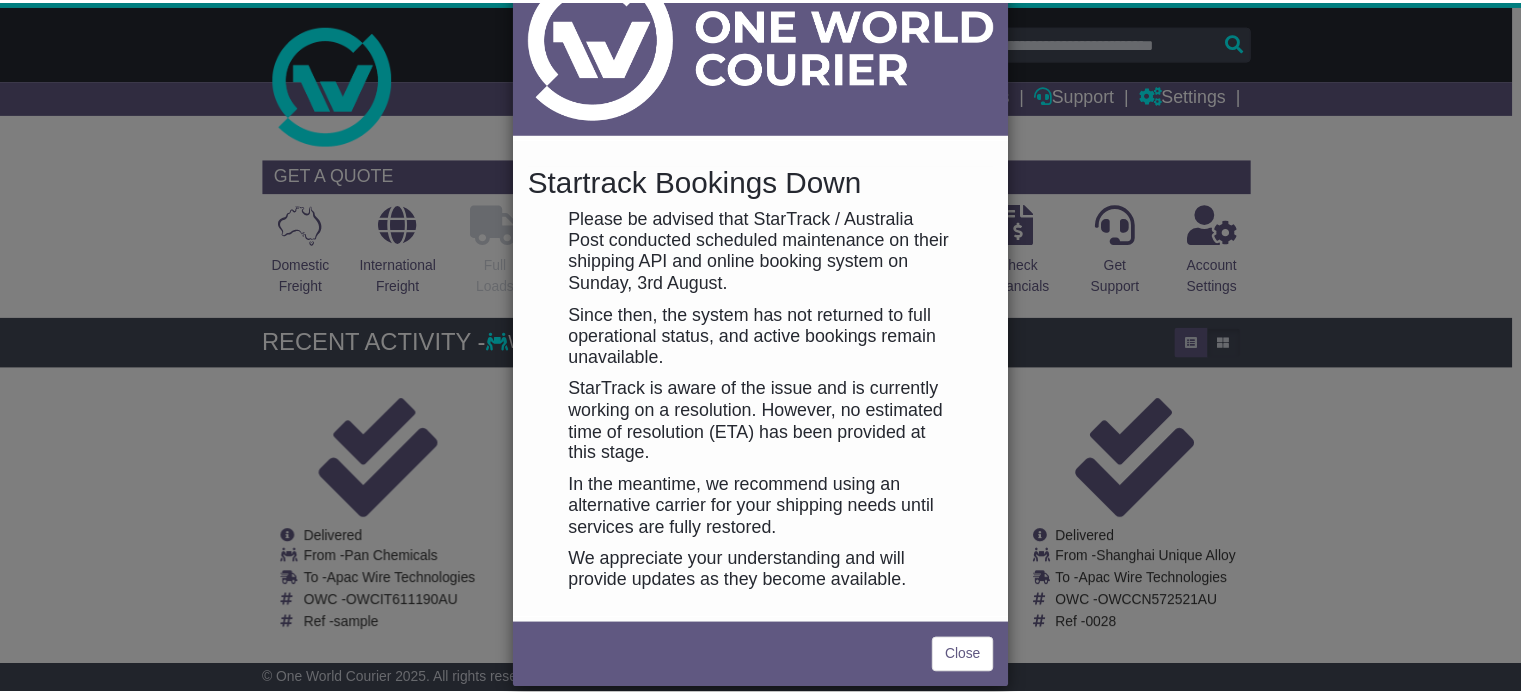 scroll, scrollTop: 140, scrollLeft: 0, axis: vertical 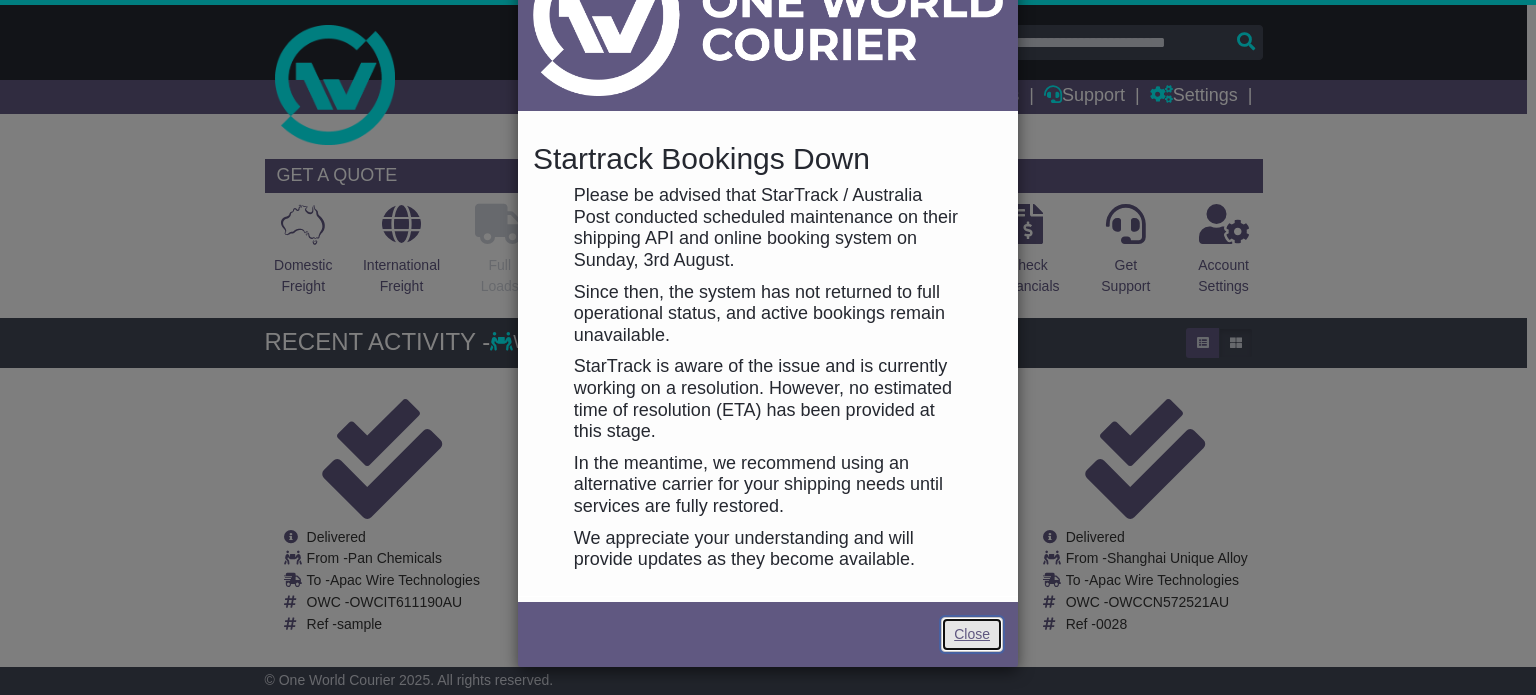 click on "Close" at bounding box center (972, 634) 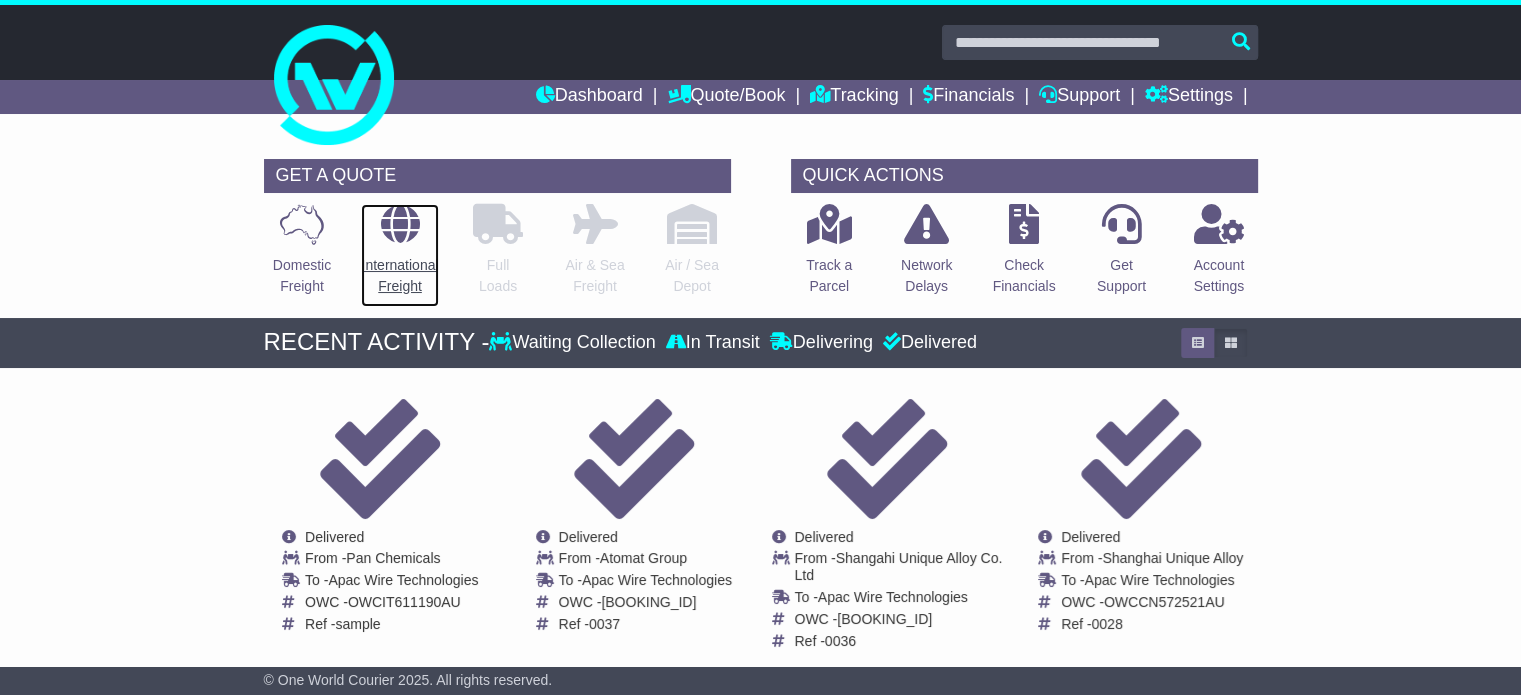 click on "International Freight" at bounding box center [399, 276] 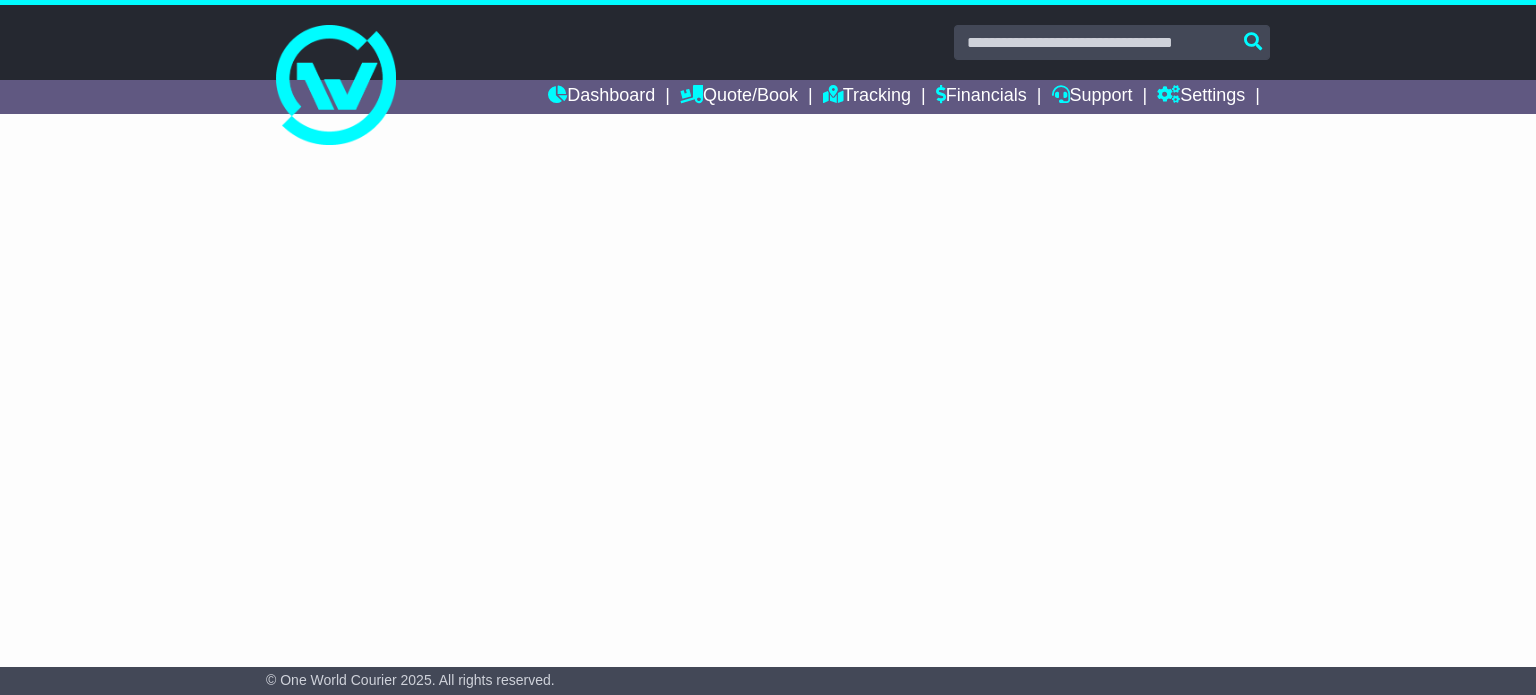 scroll, scrollTop: 0, scrollLeft: 0, axis: both 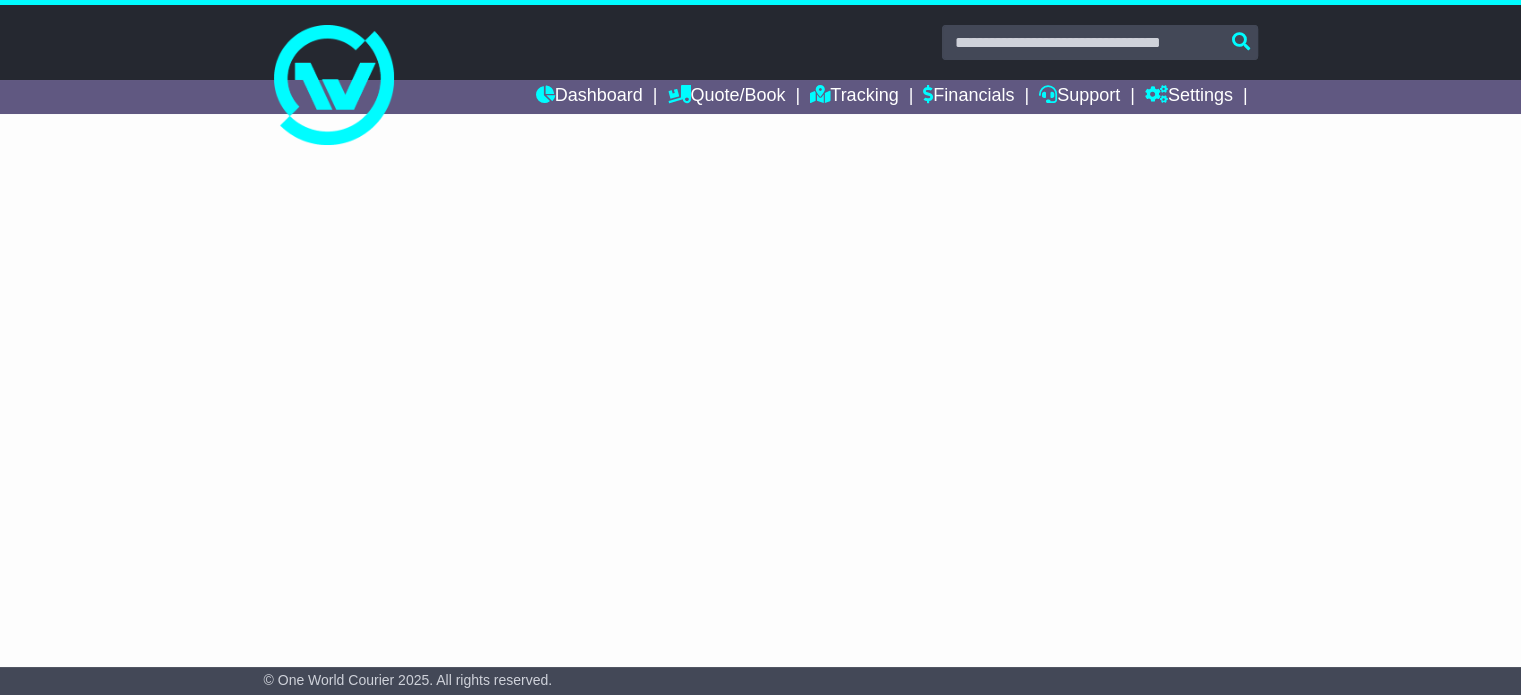 select on "**" 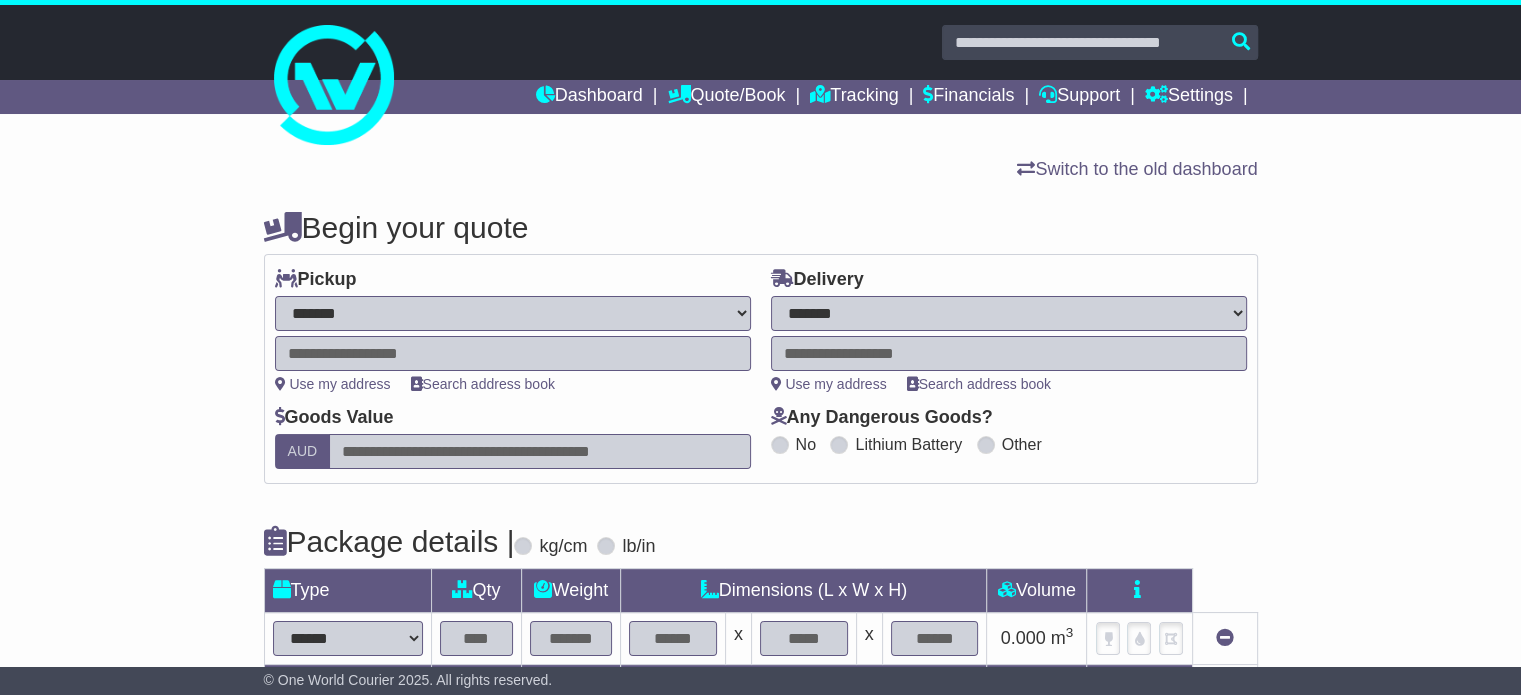click at bounding box center (513, 353) 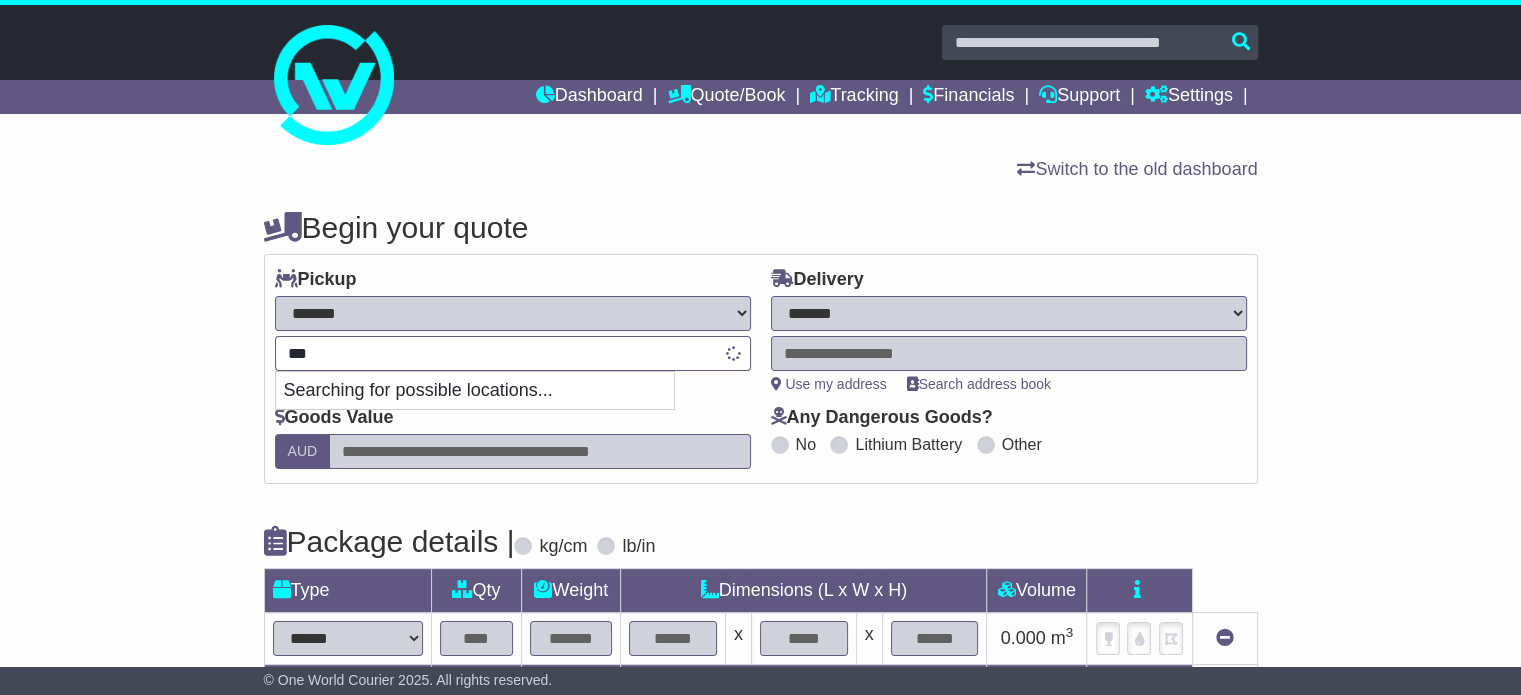type on "****" 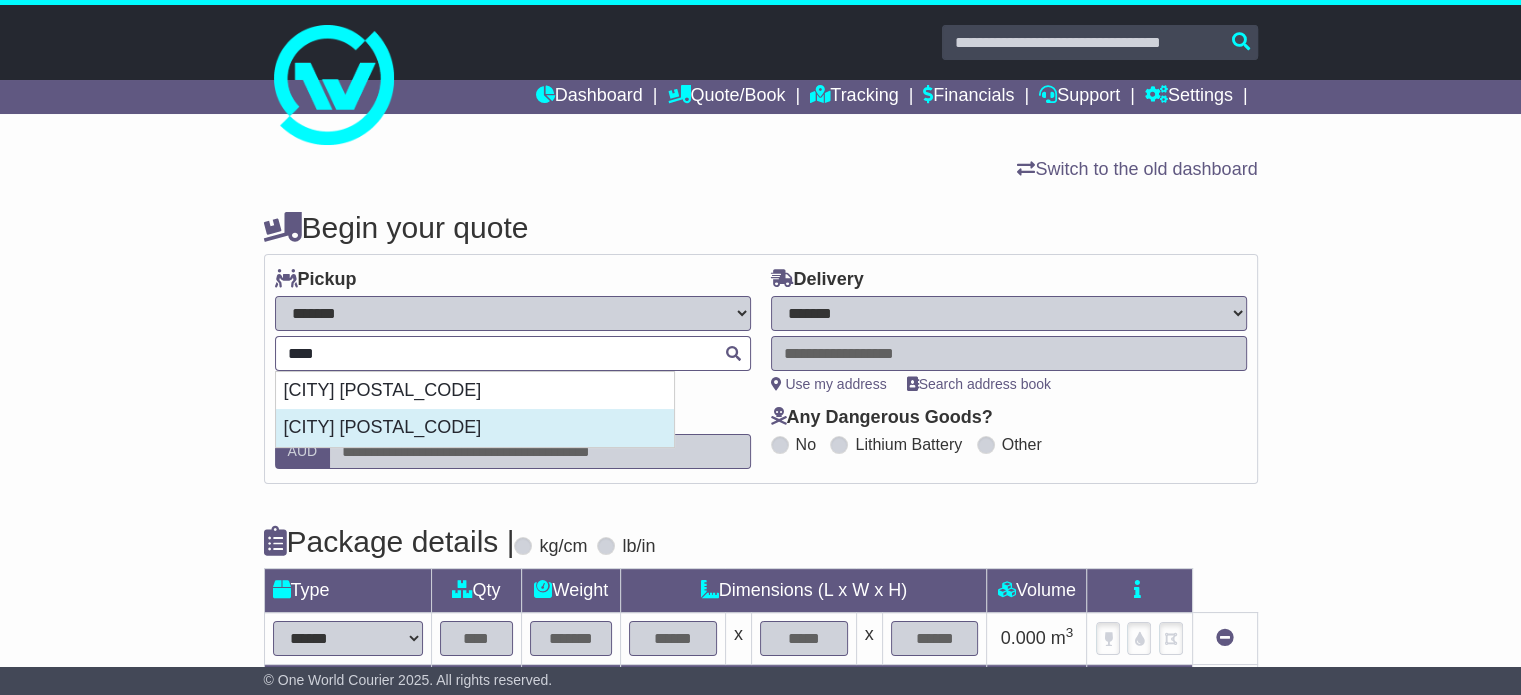 click on "NOBLE PARK NORTH 3174" at bounding box center [475, 428] 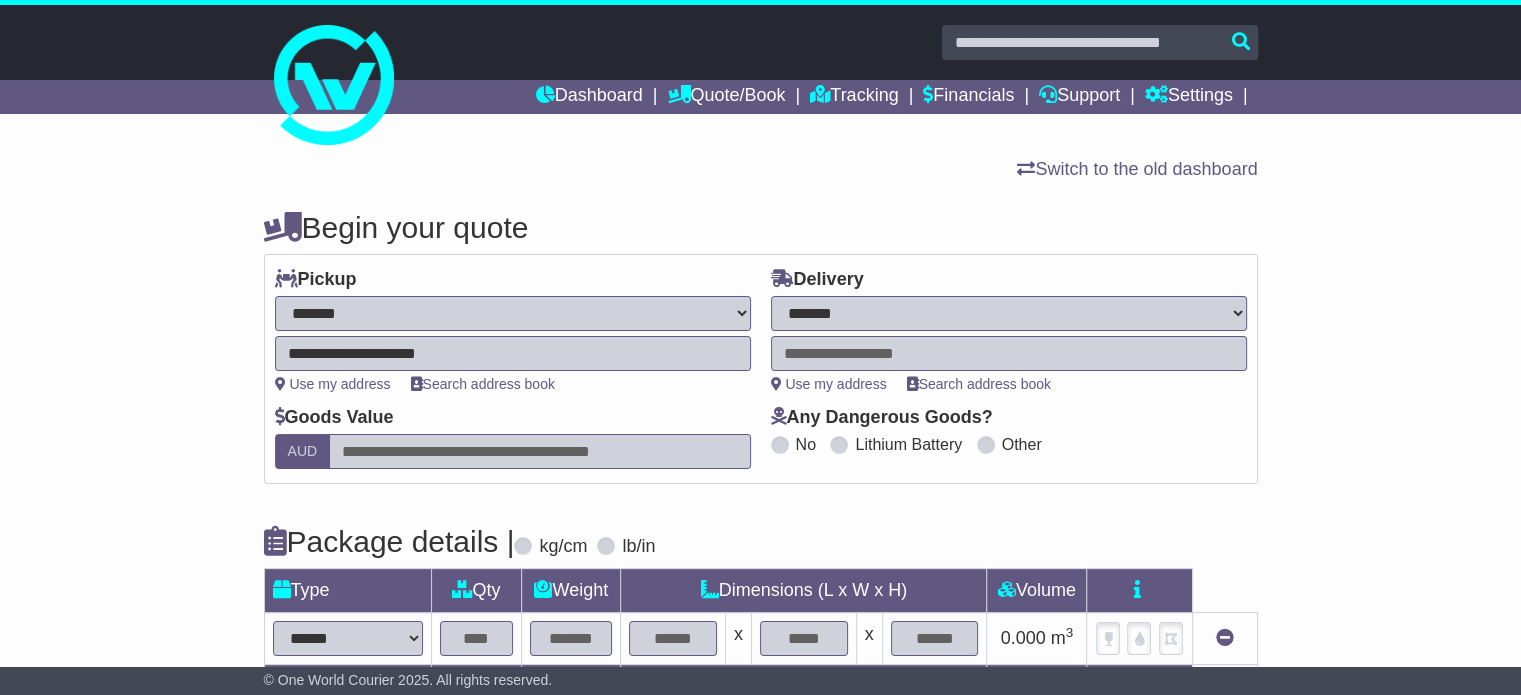 type on "**********" 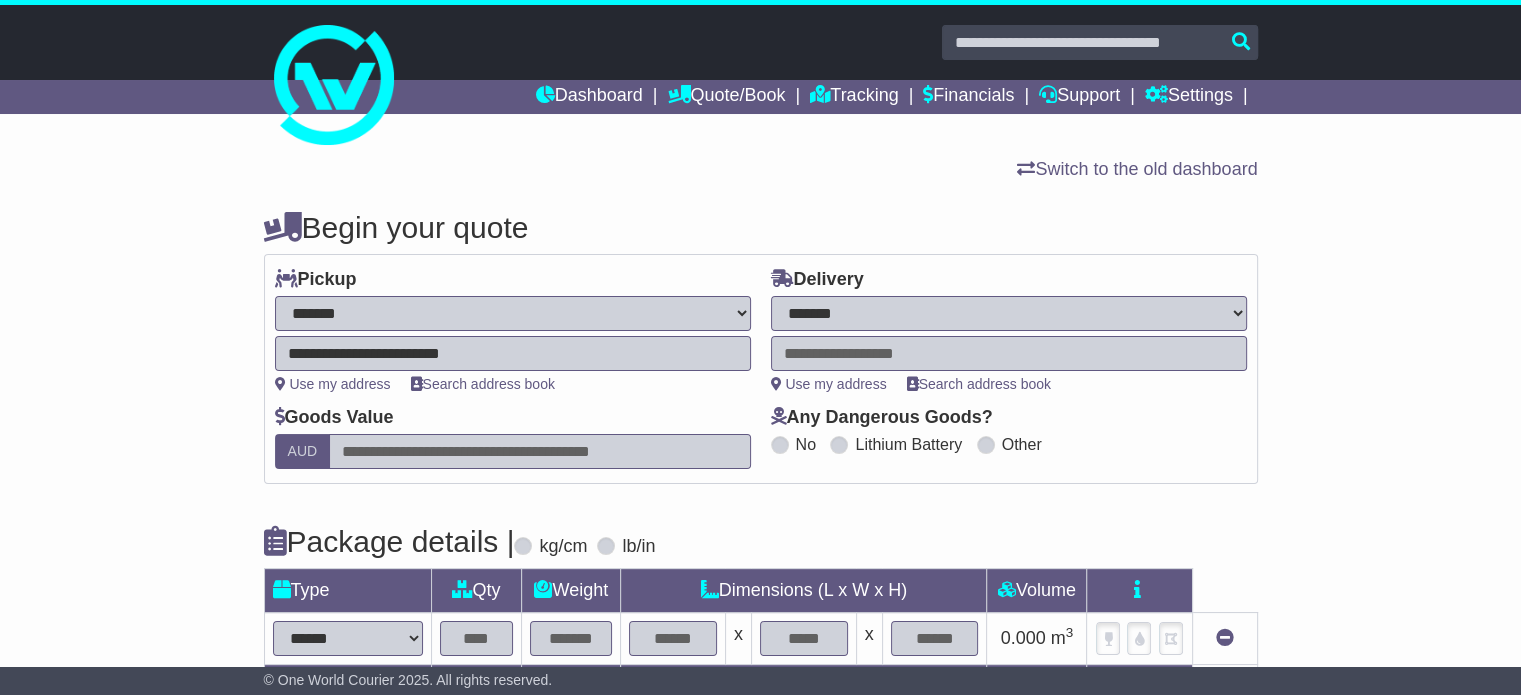 click on "**********" at bounding box center [1009, 313] 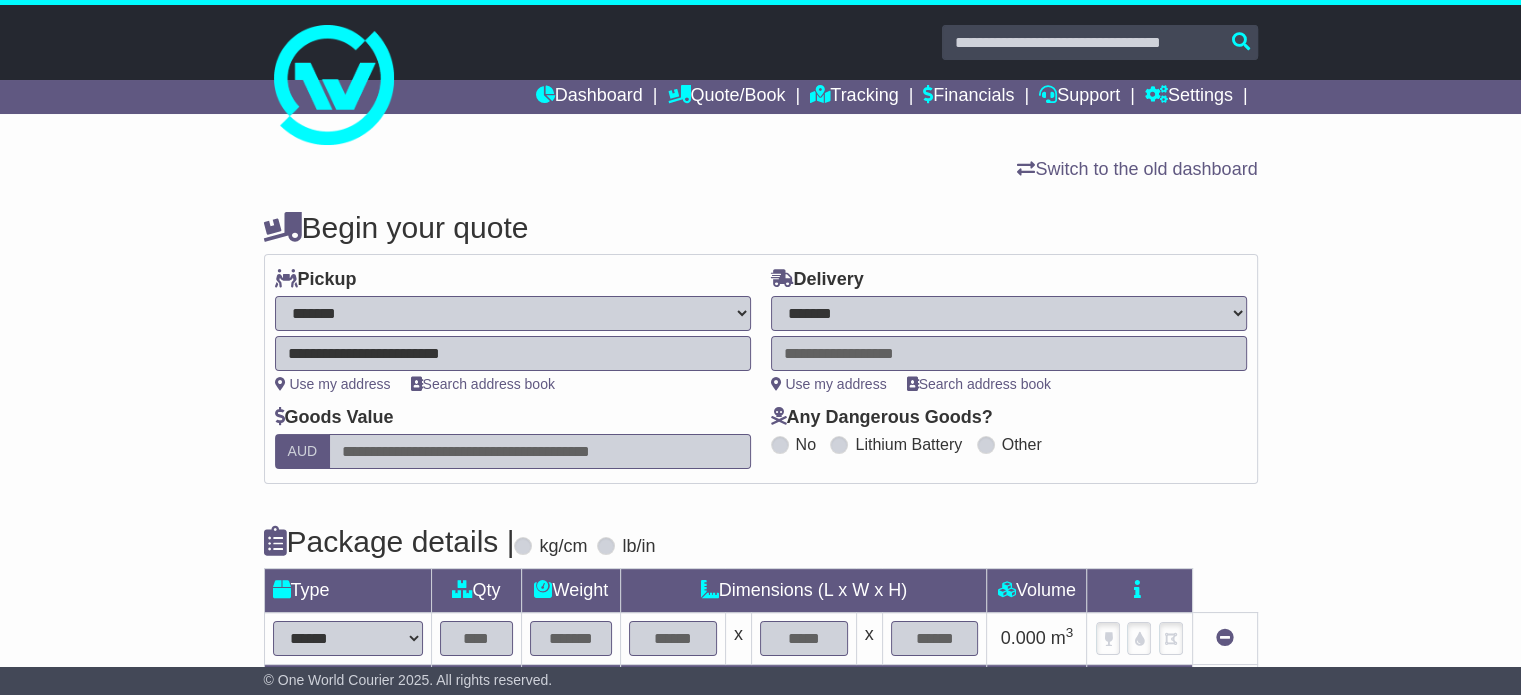 select on "**" 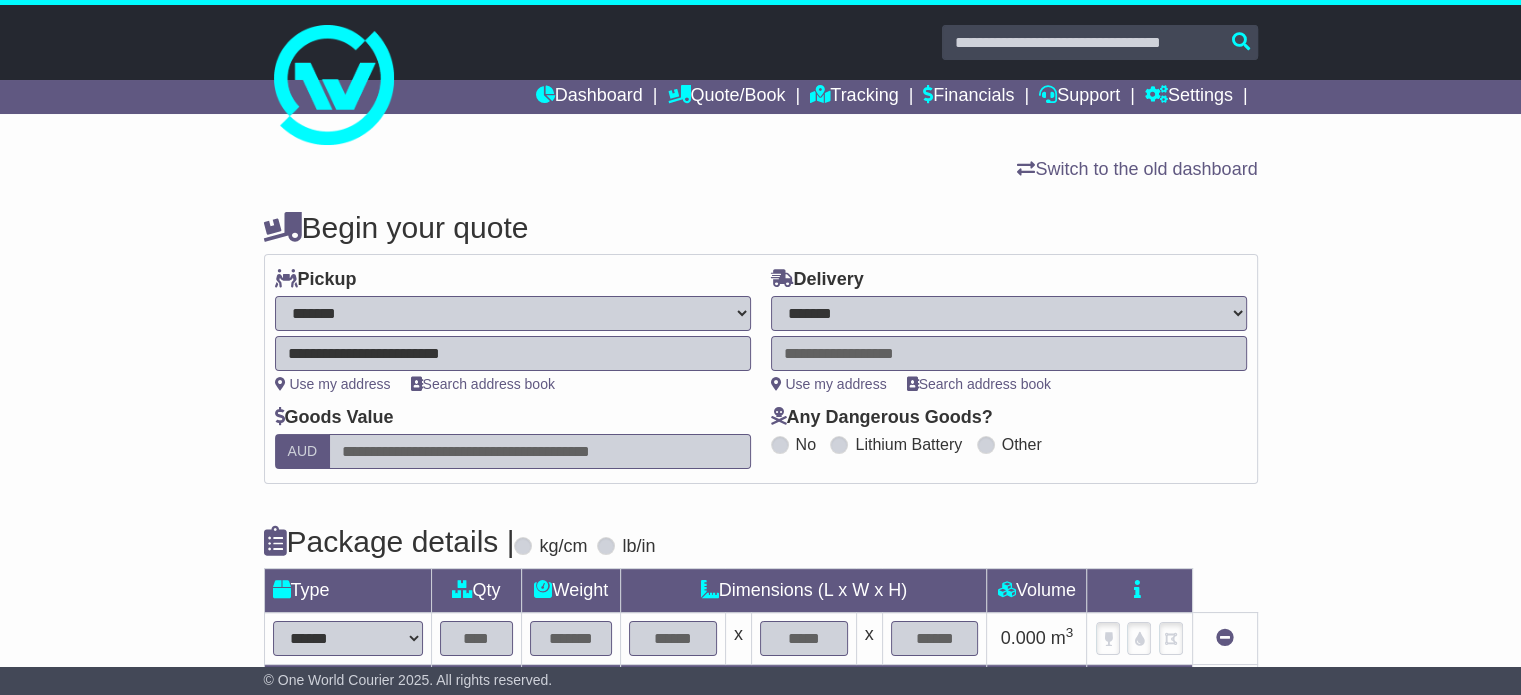 click at bounding box center [1009, 353] 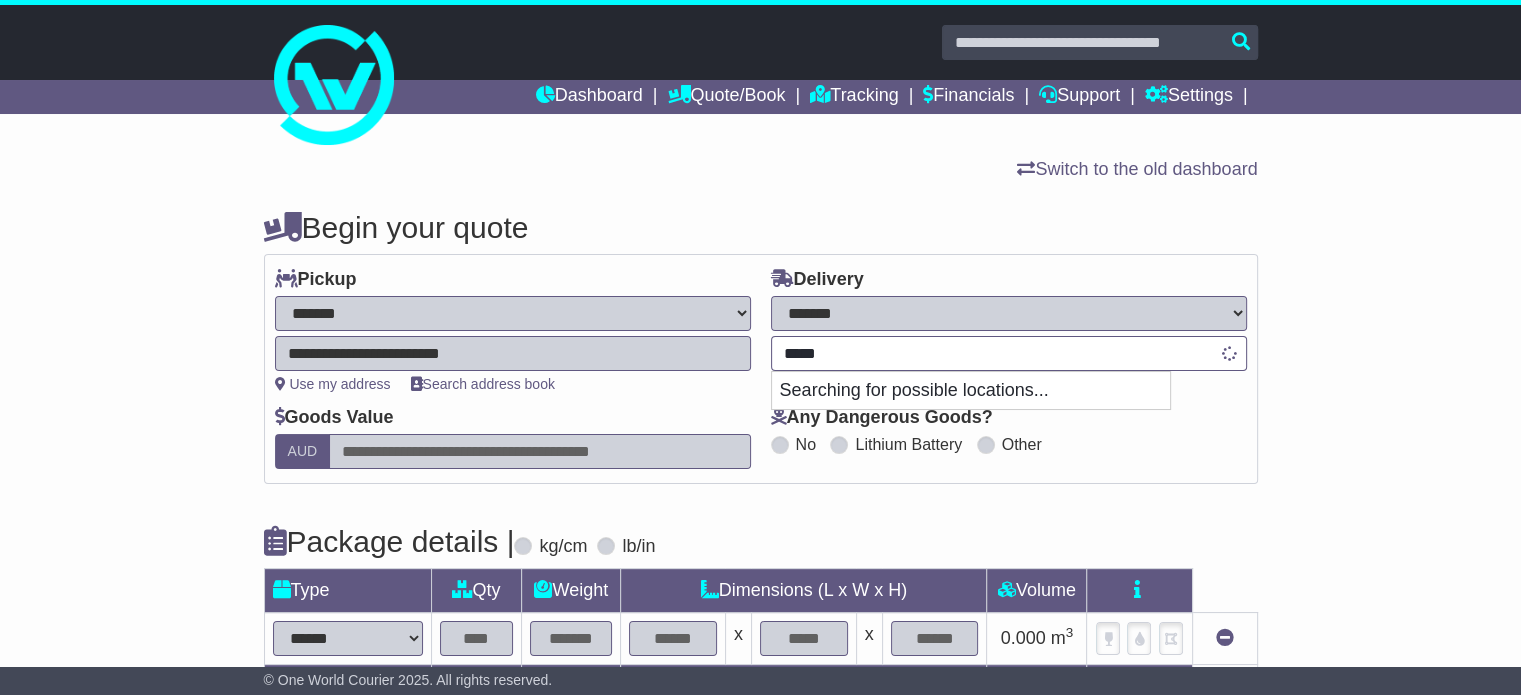 type on "******" 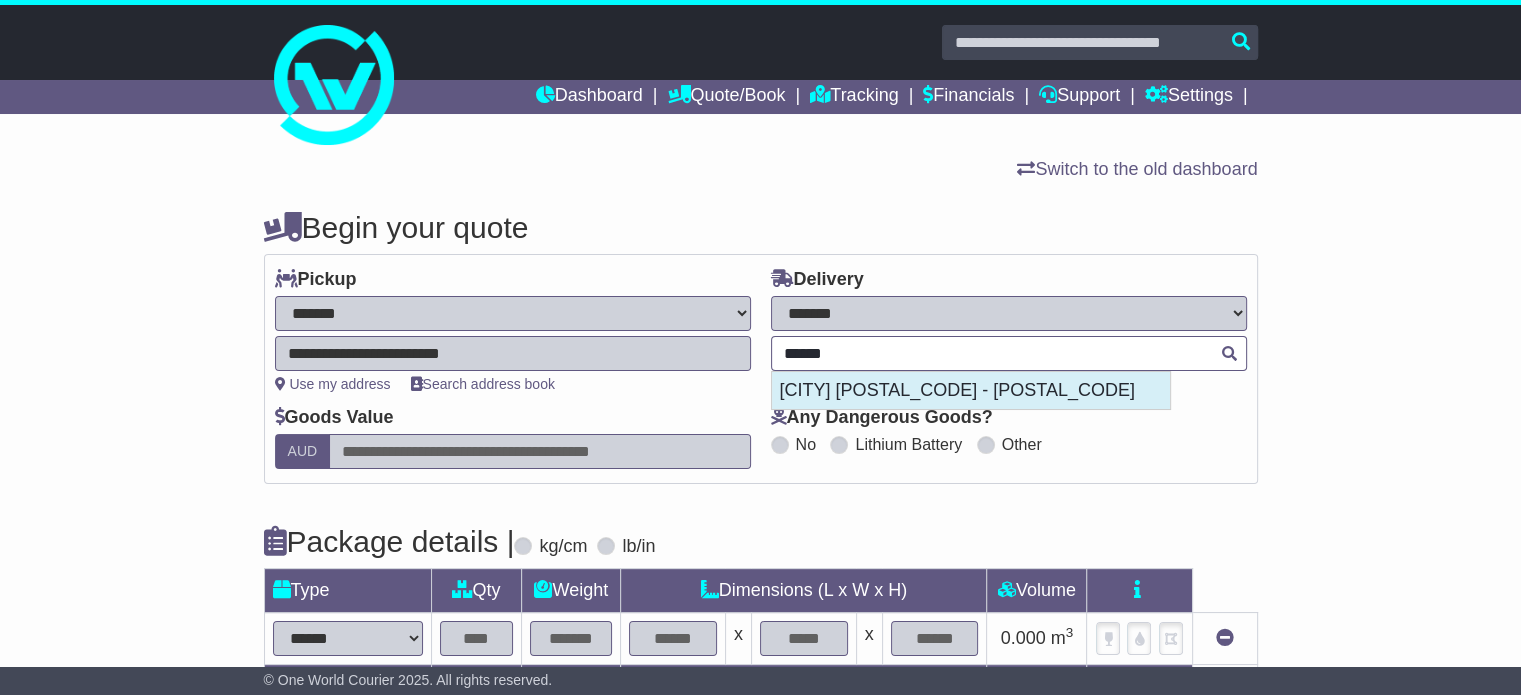 click on "ZHUZHOU 412000 - 412007" at bounding box center (971, 391) 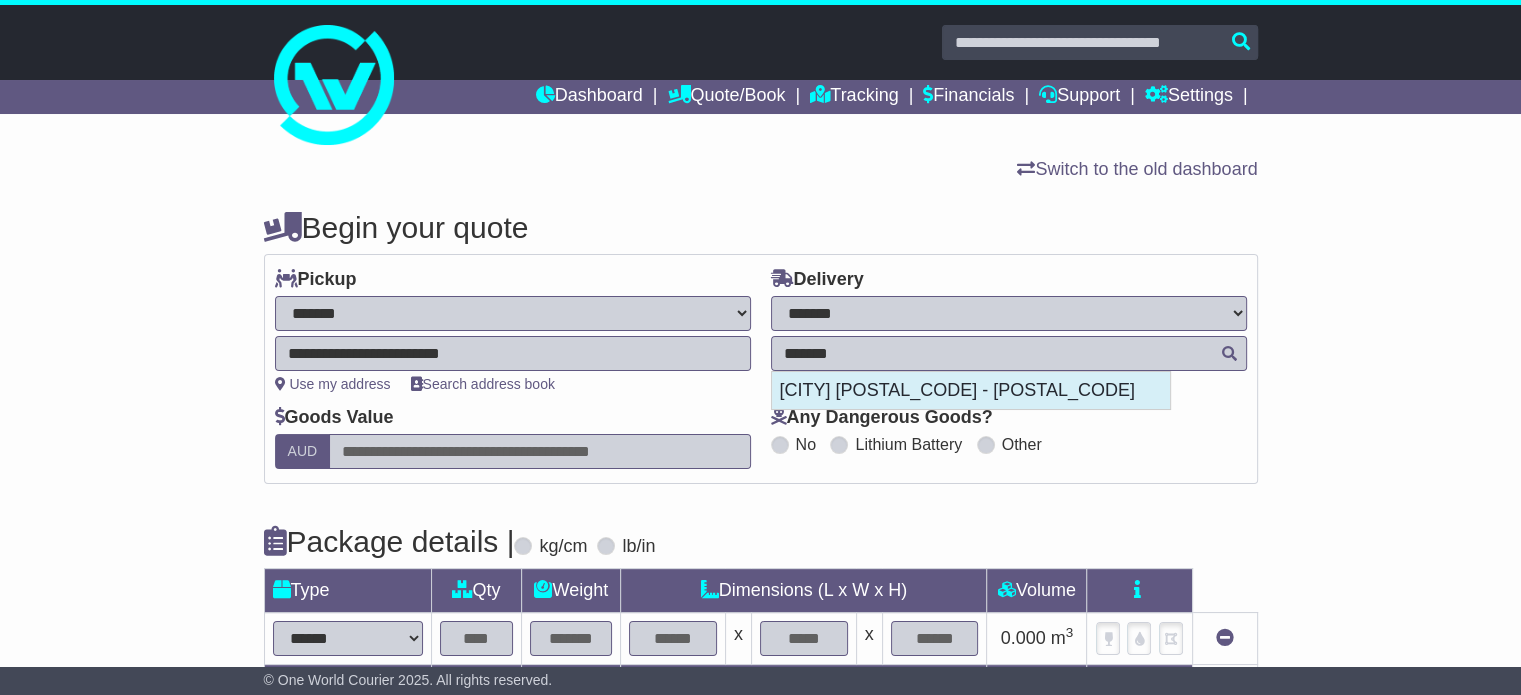 type on "**********" 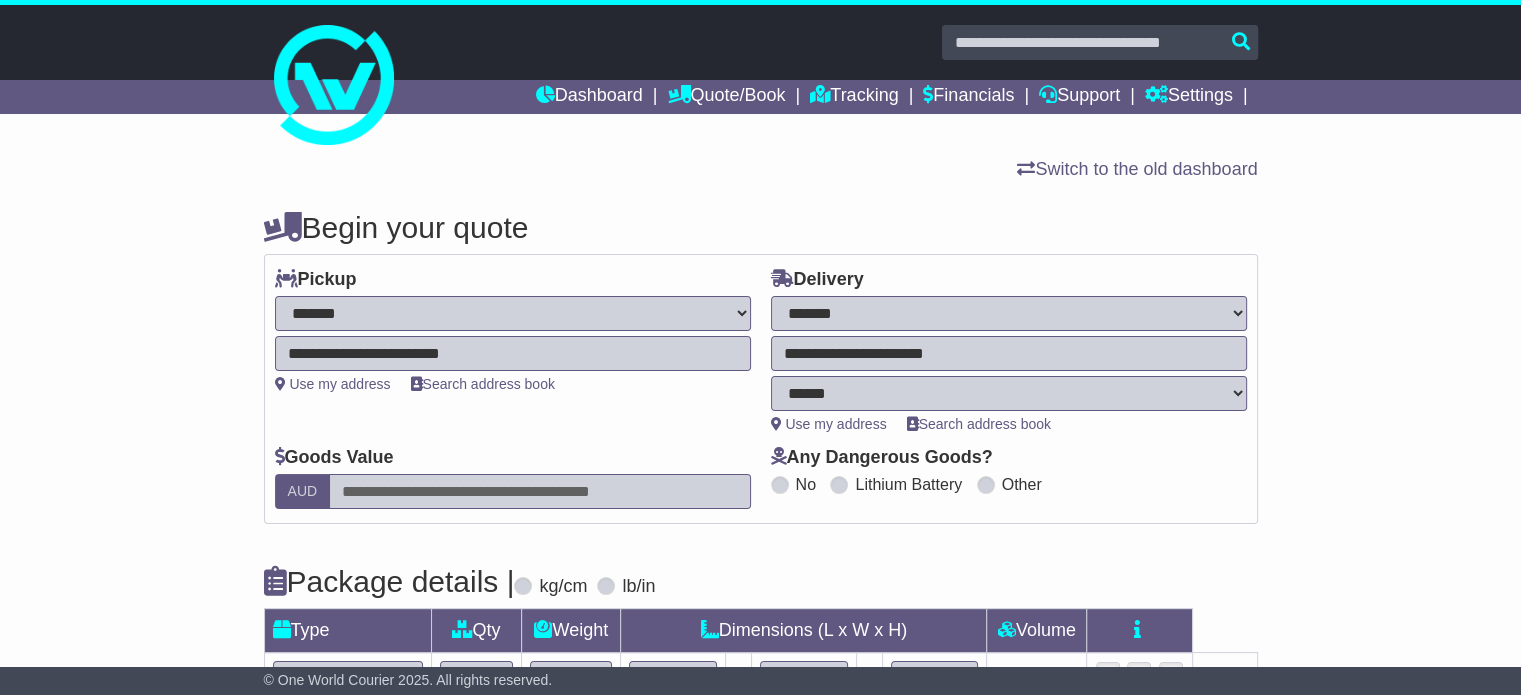 click on "Any Dangerous Goods?
No
Lithium Battery
Other" at bounding box center (1009, 470) 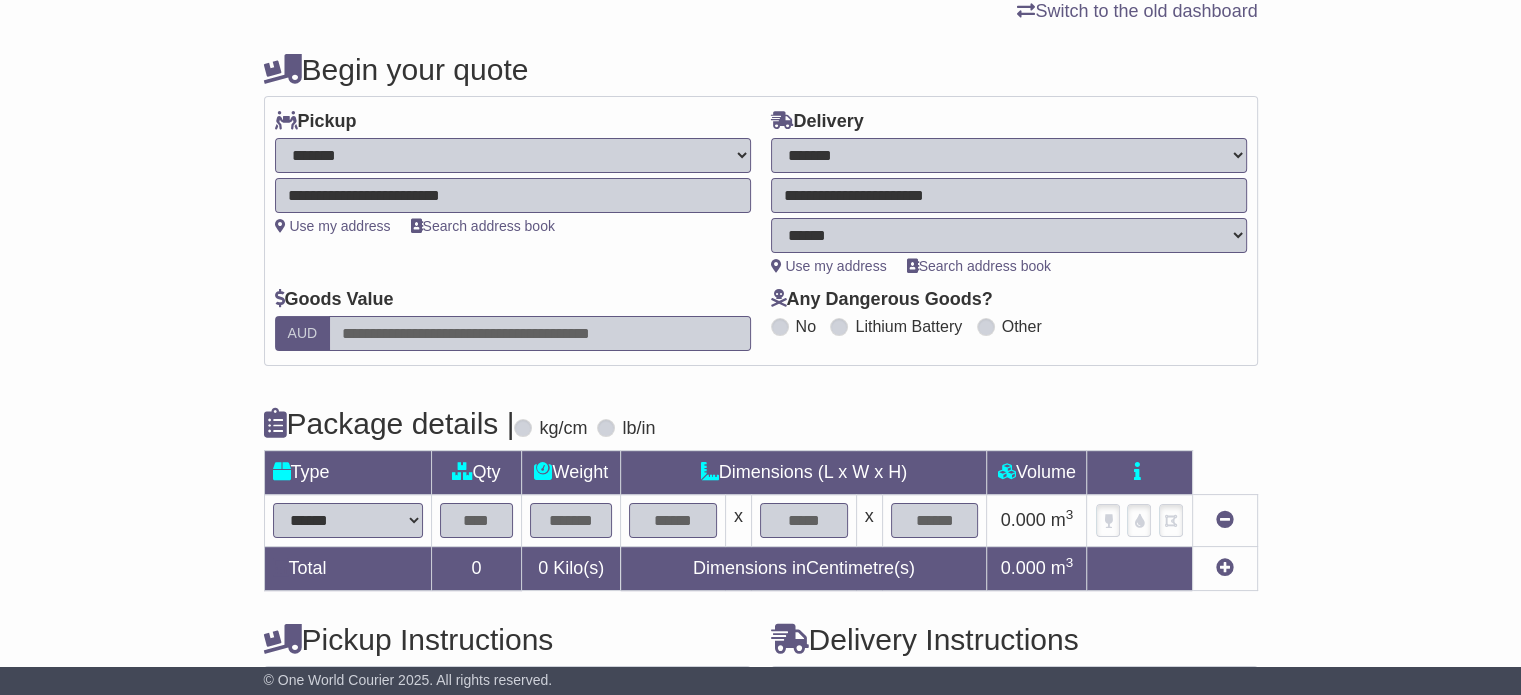 scroll, scrollTop: 200, scrollLeft: 0, axis: vertical 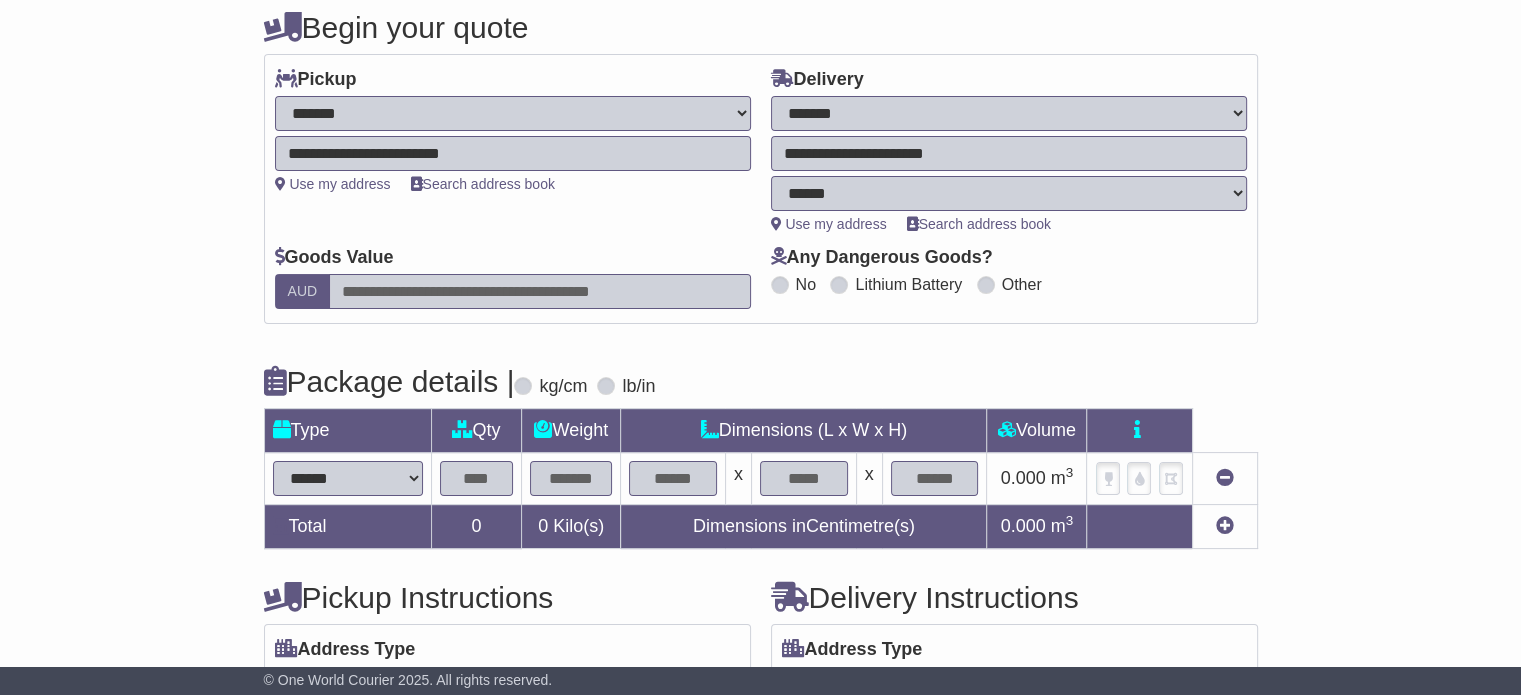 click at bounding box center (539, 291) 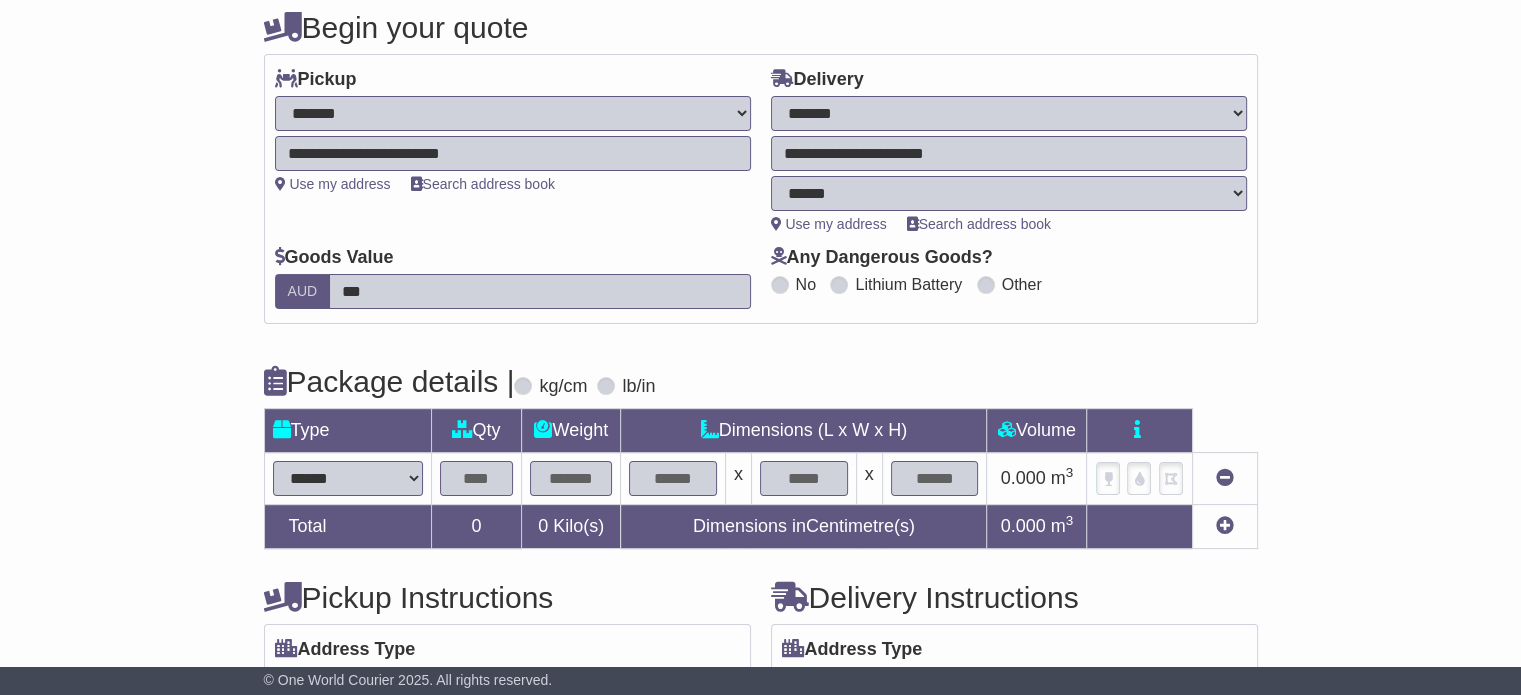 type on "***" 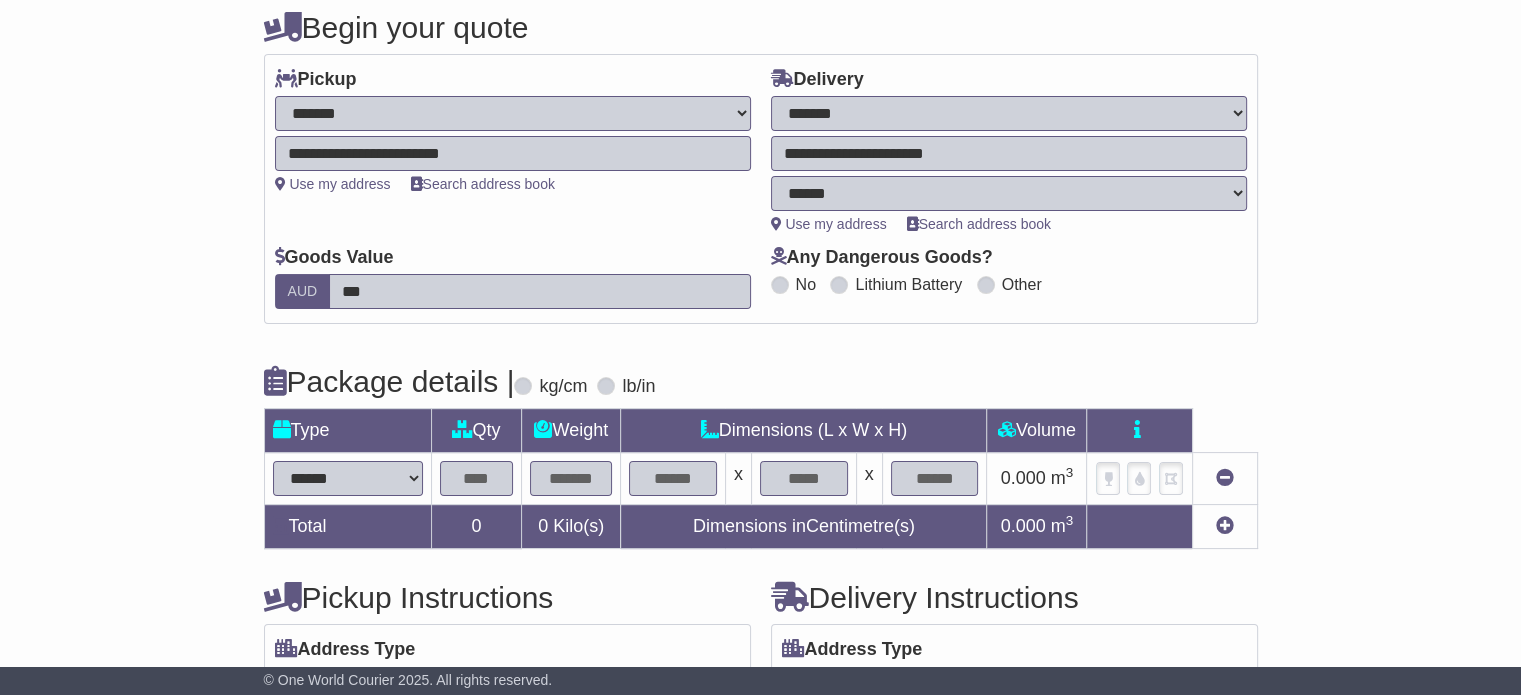 click on "****** ****** *** ******** ***** **** **** ****** *** *******" at bounding box center [348, 478] 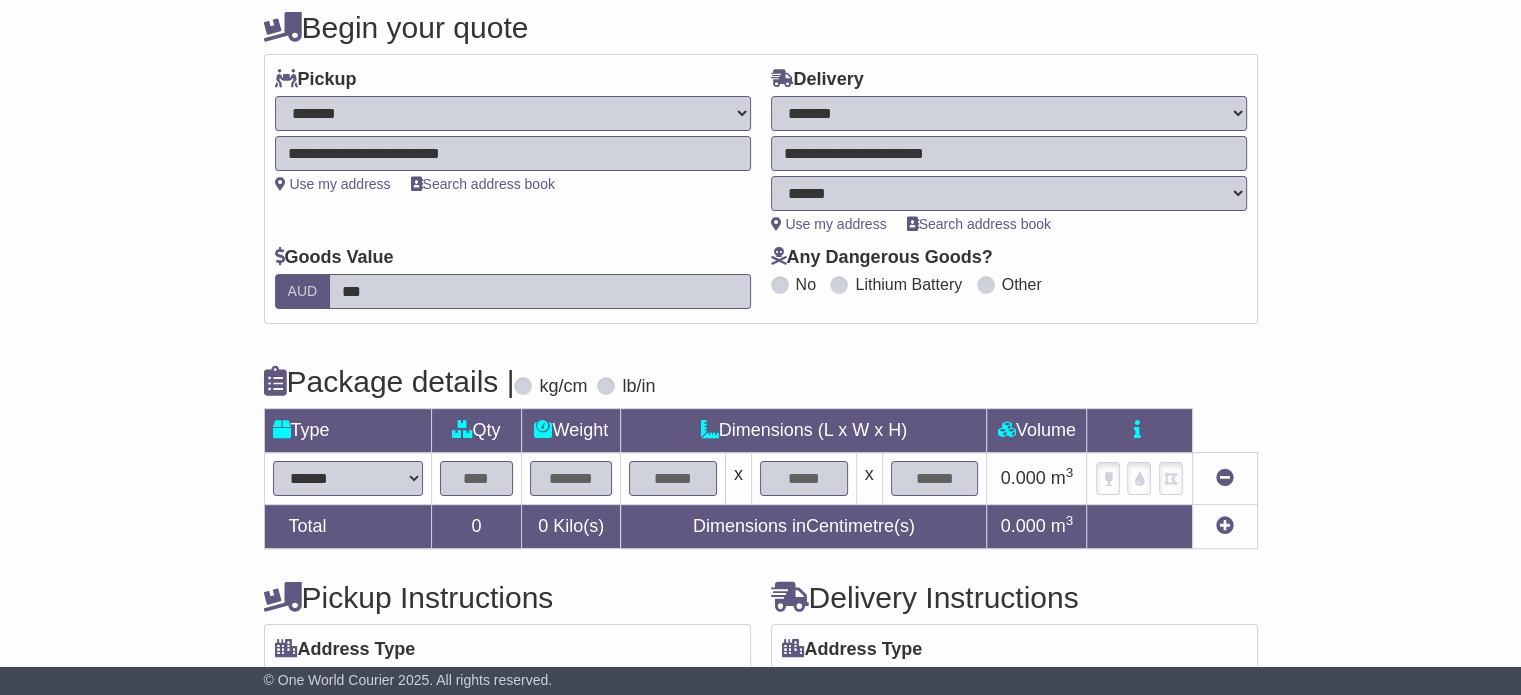 select on "****" 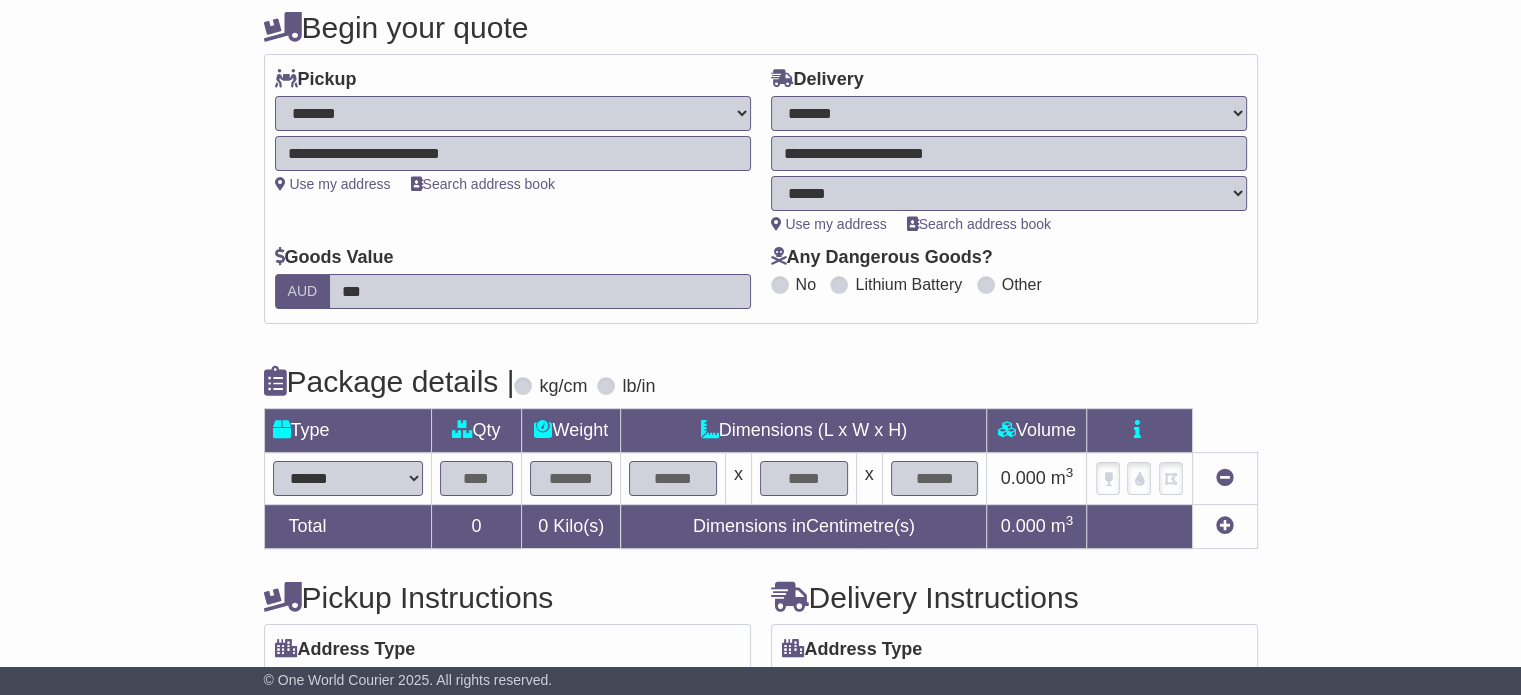 click on "****** ****** *** ******** ***** **** **** ****** *** *******" at bounding box center [348, 478] 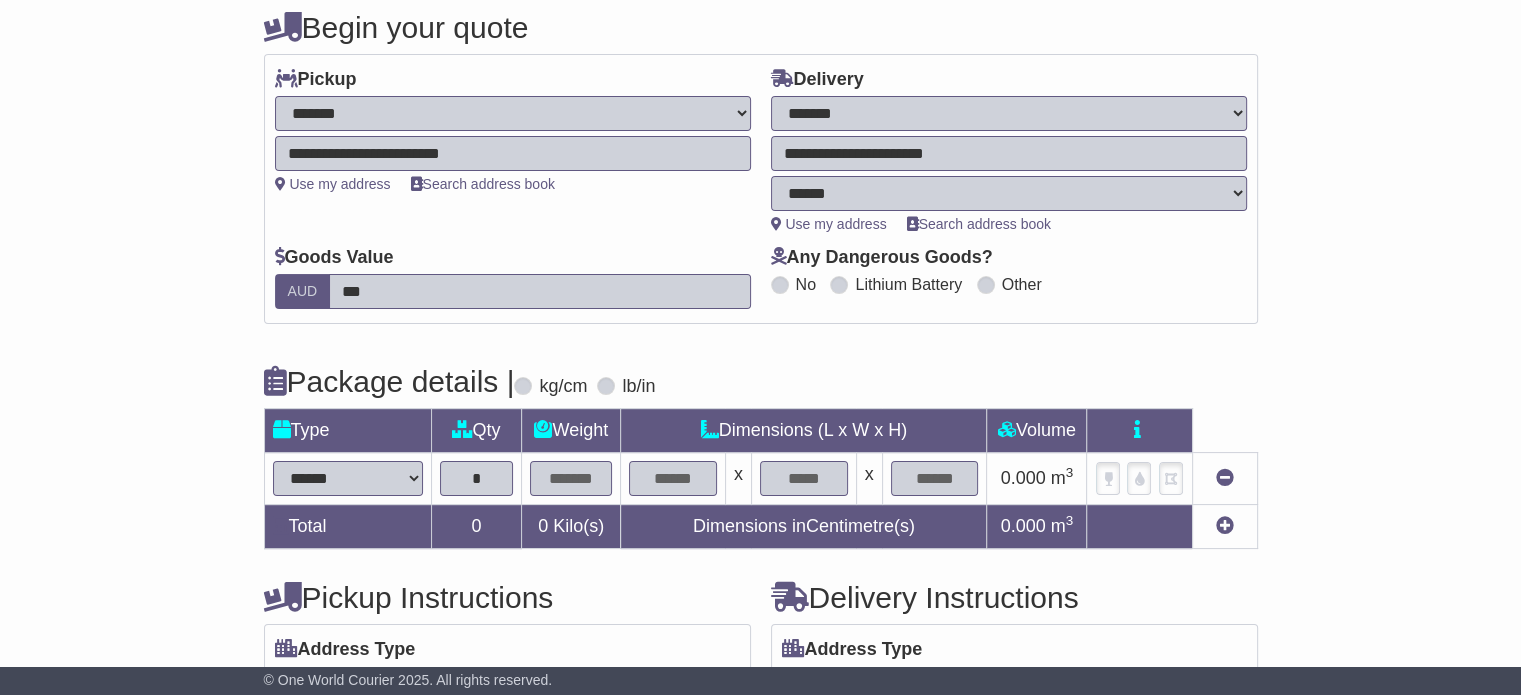 type on "*" 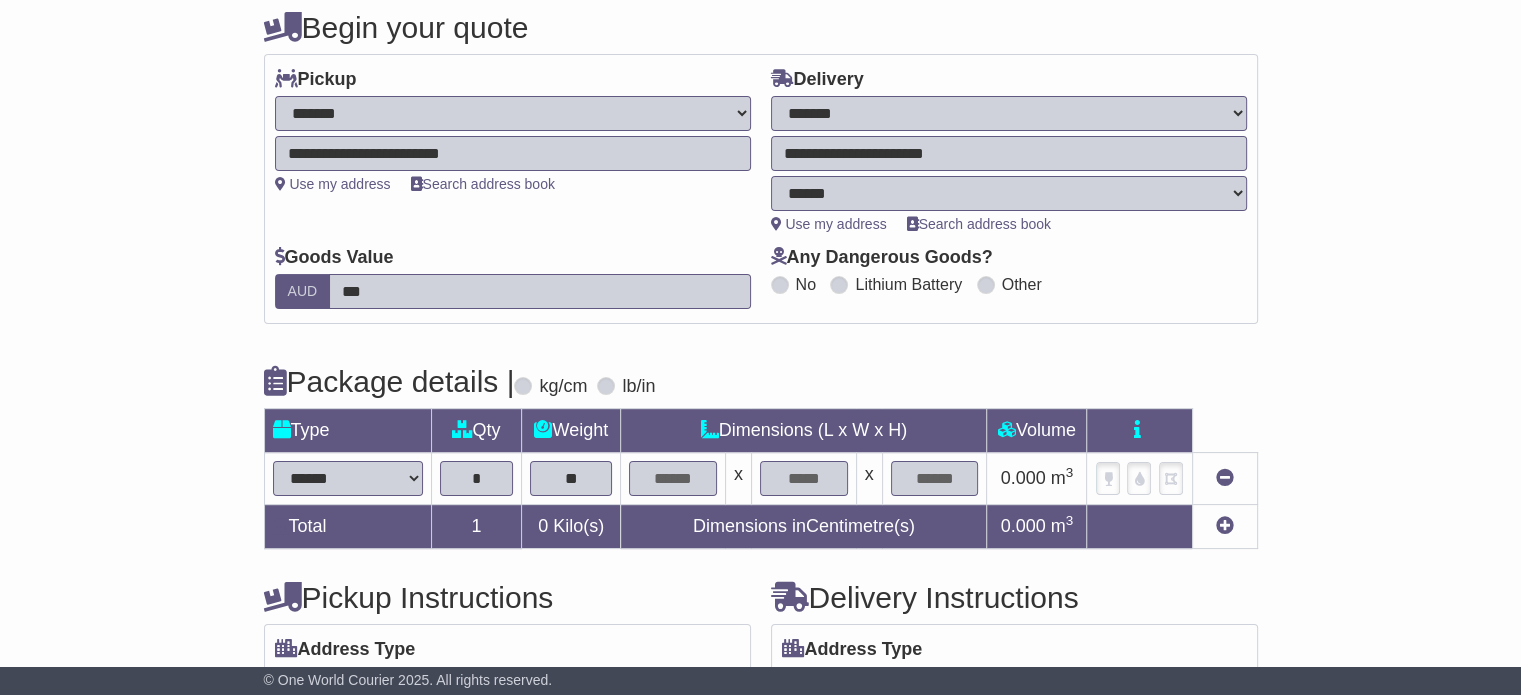 type on "**" 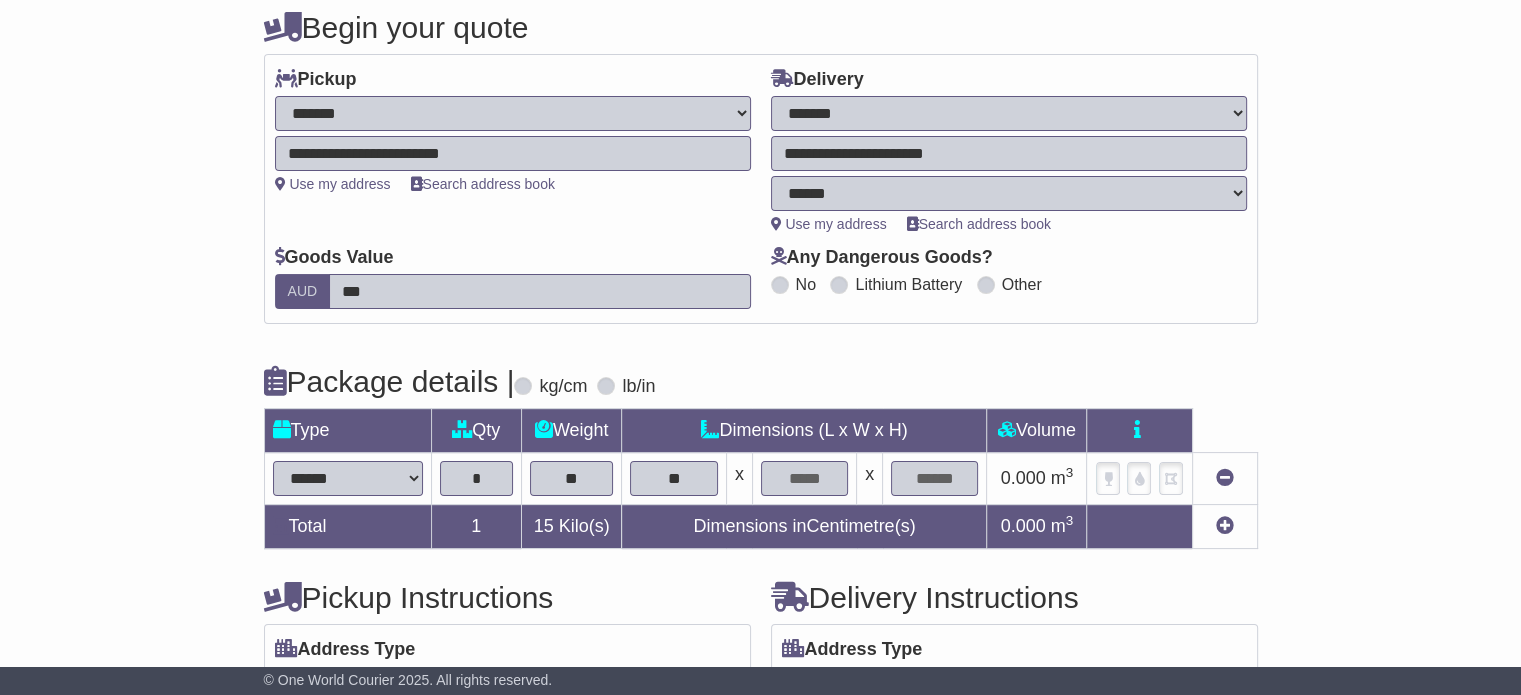 type on "**" 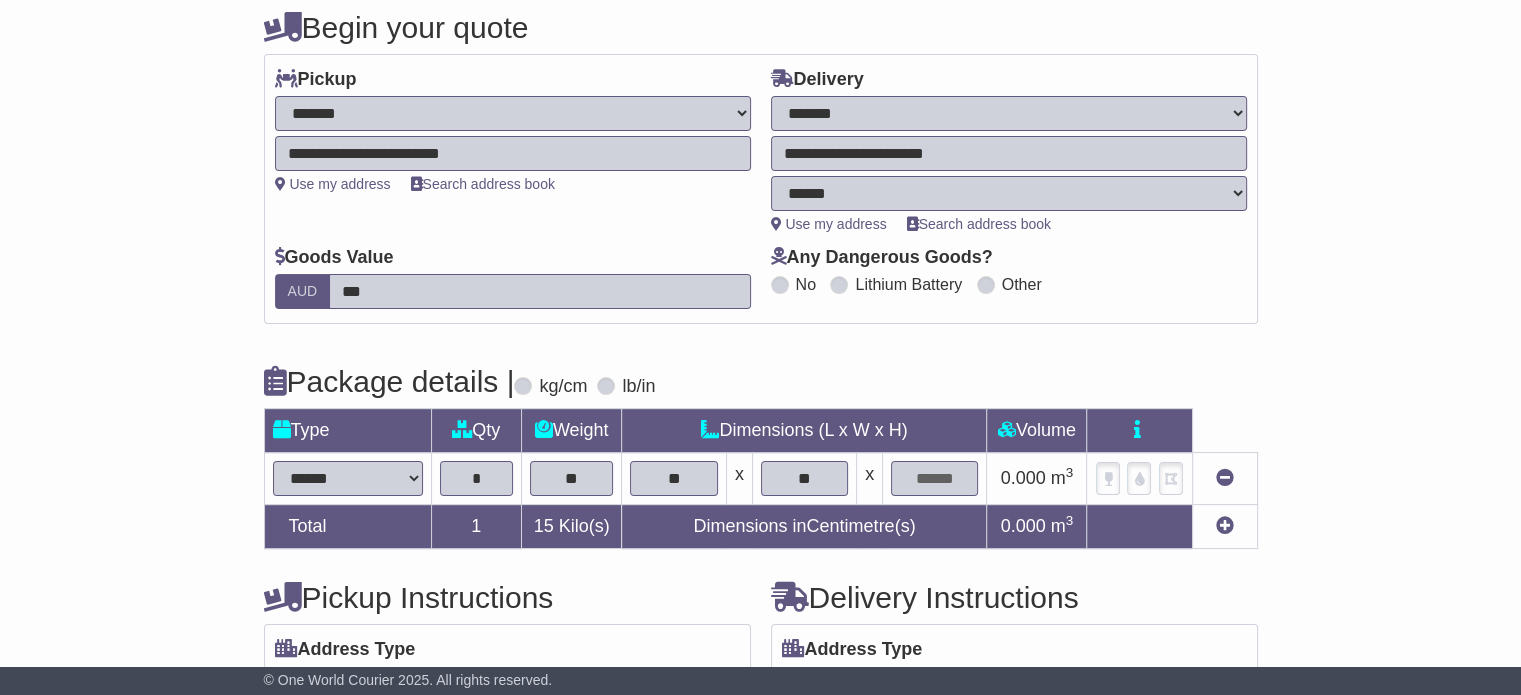 type on "**" 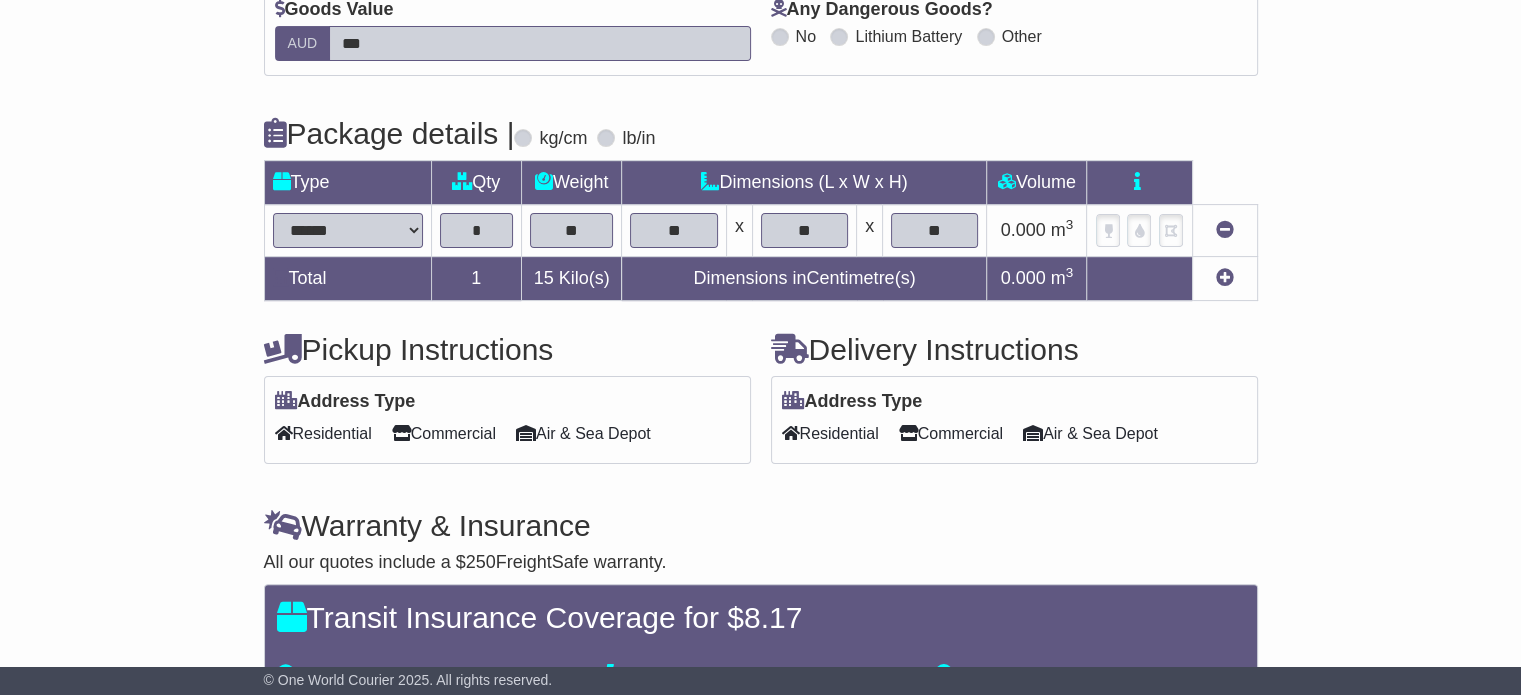 scroll, scrollTop: 500, scrollLeft: 0, axis: vertical 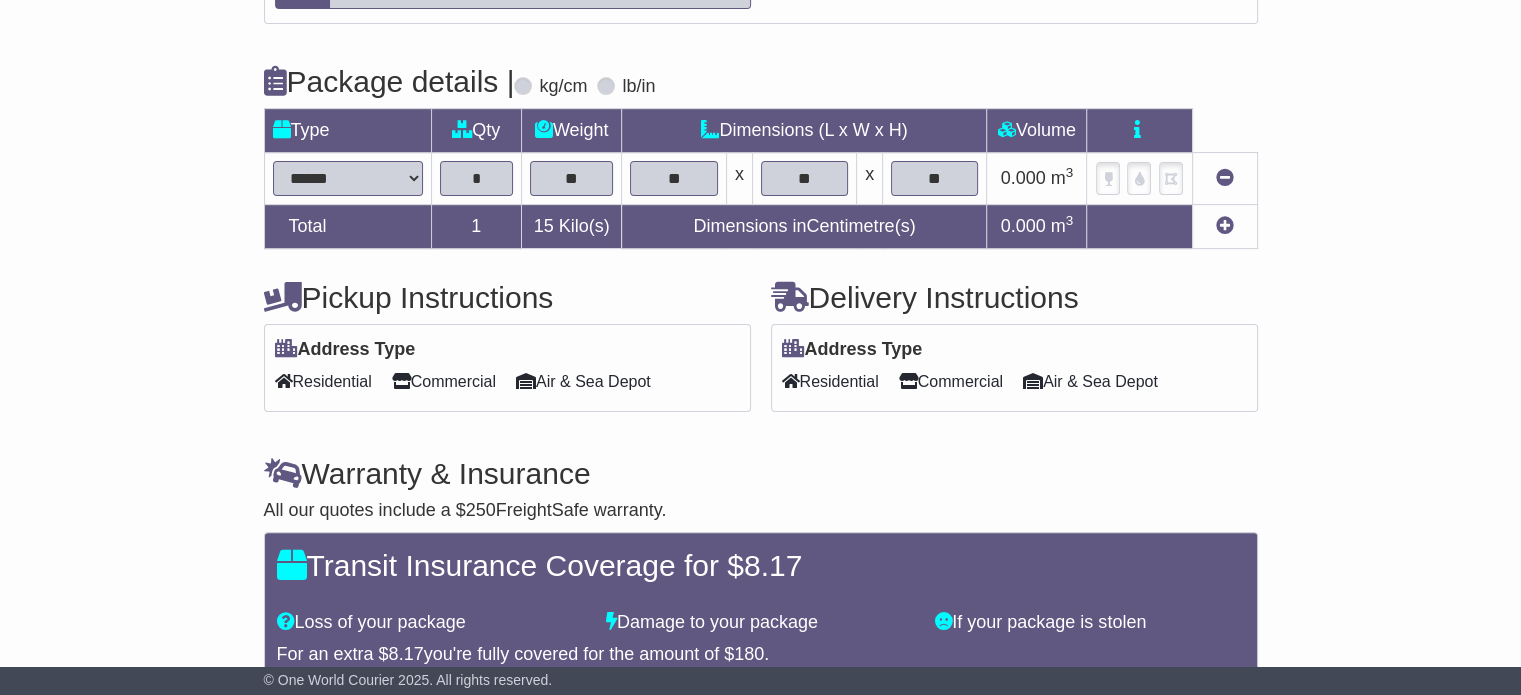 type on "**" 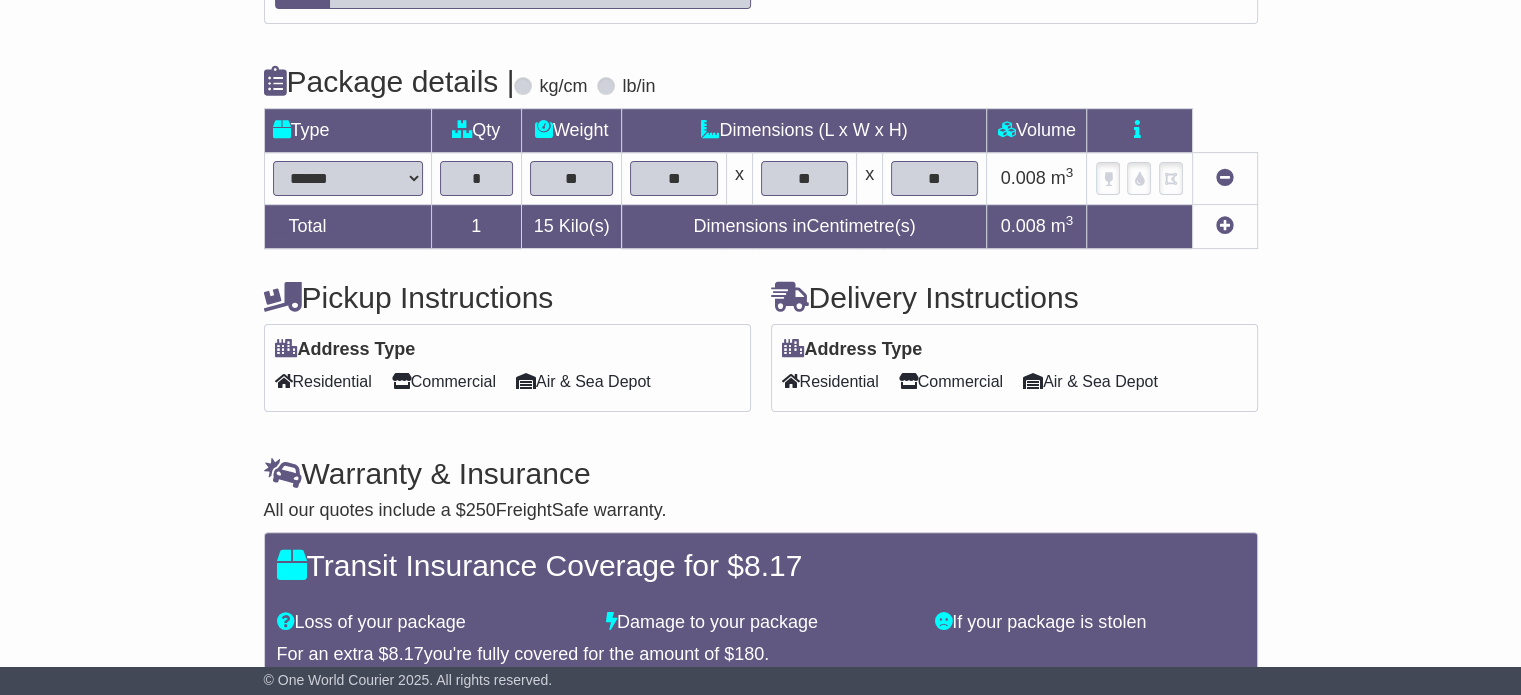 click on "Commercial" at bounding box center (444, 381) 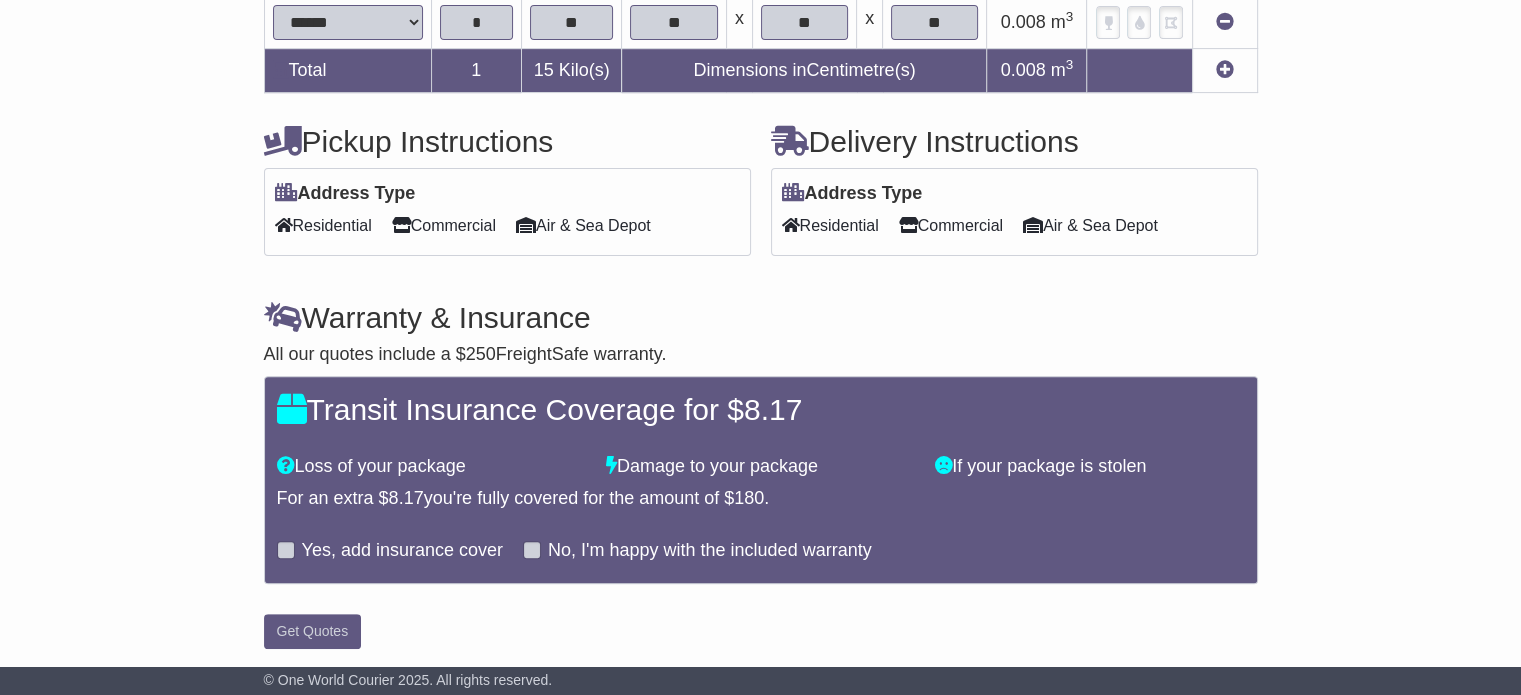 scroll, scrollTop: 659, scrollLeft: 0, axis: vertical 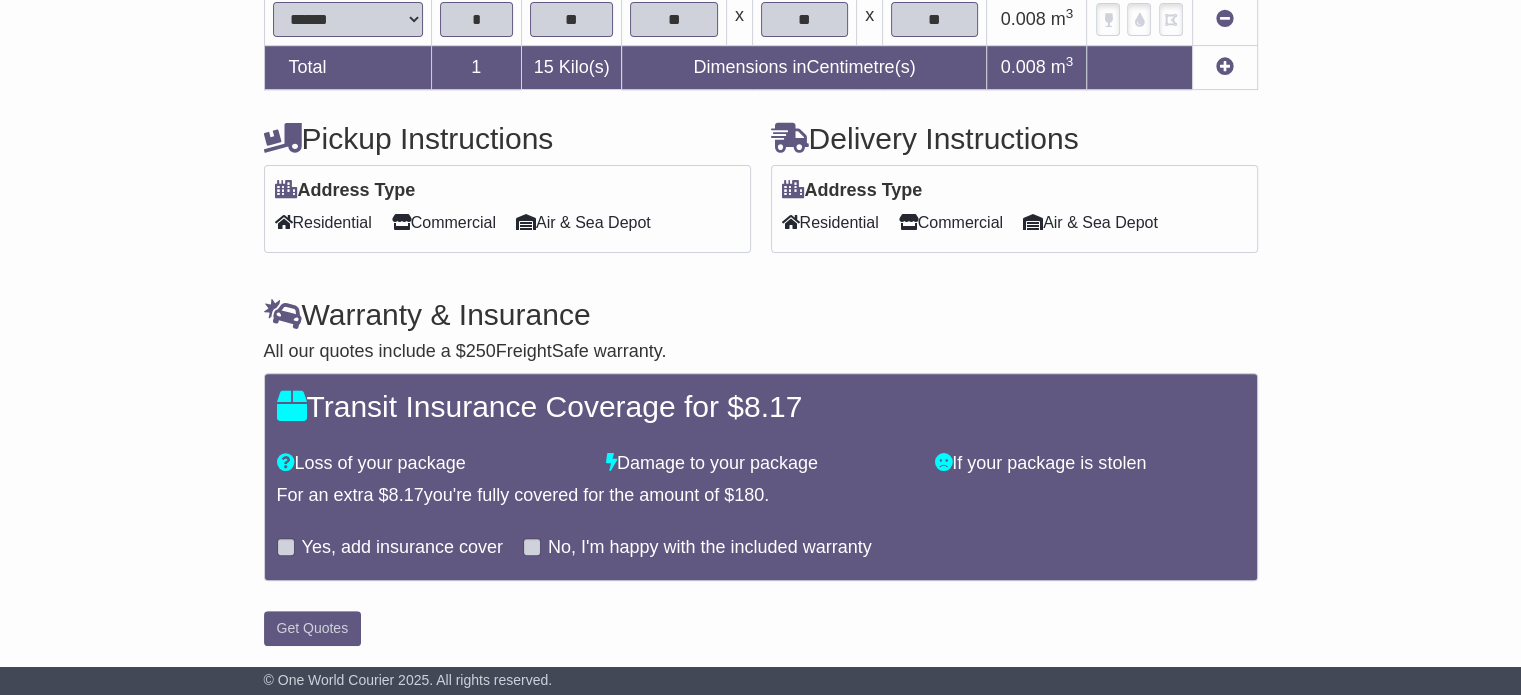 click on "Yes, add insurance cover" at bounding box center [402, 548] 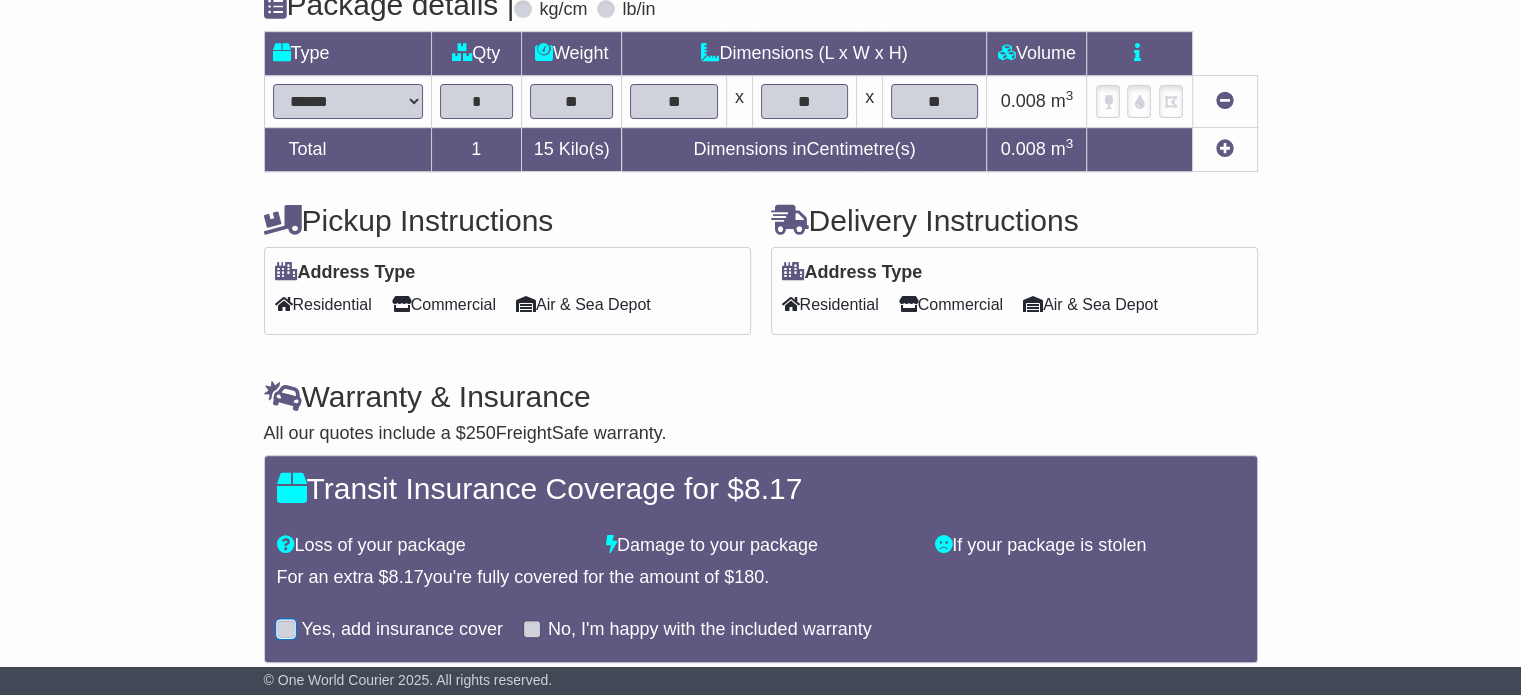 scroll, scrollTop: 659, scrollLeft: 0, axis: vertical 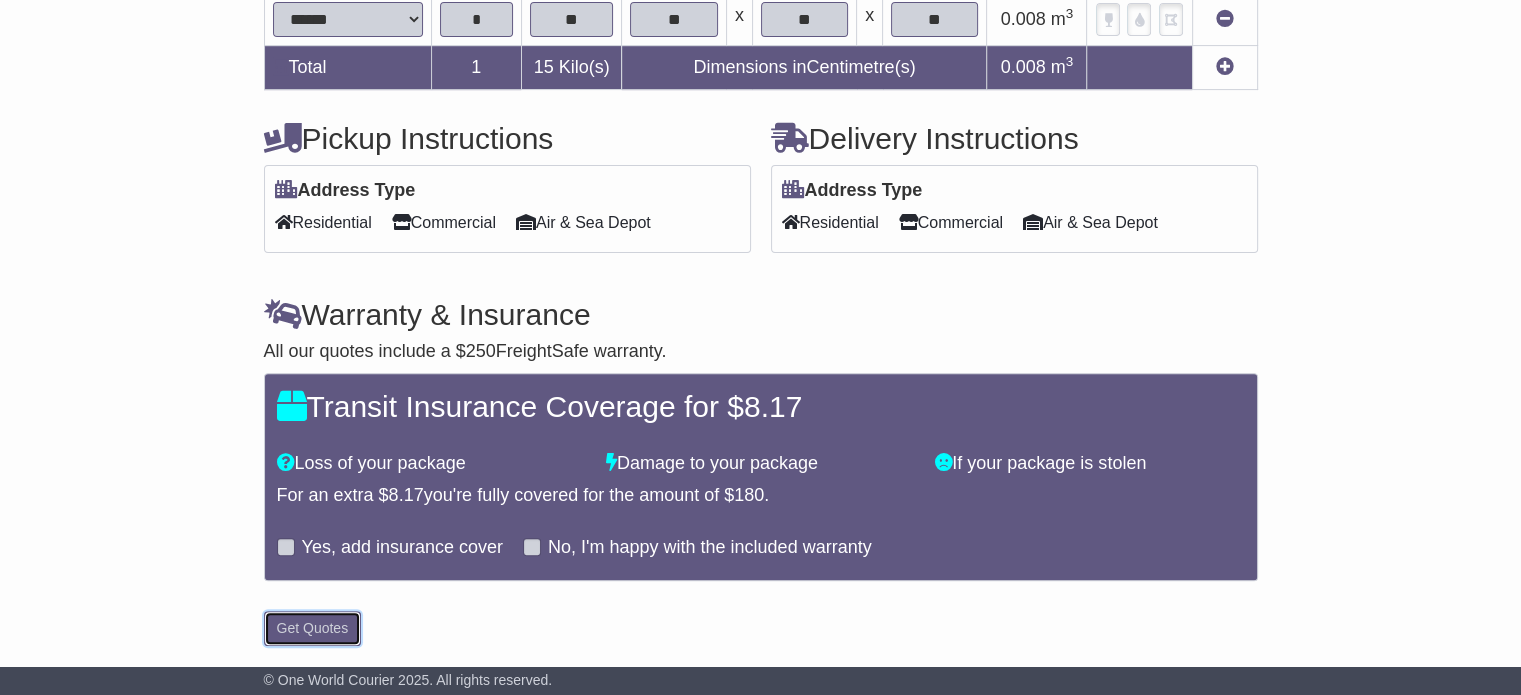 click on "Get Quotes" at bounding box center [313, 628] 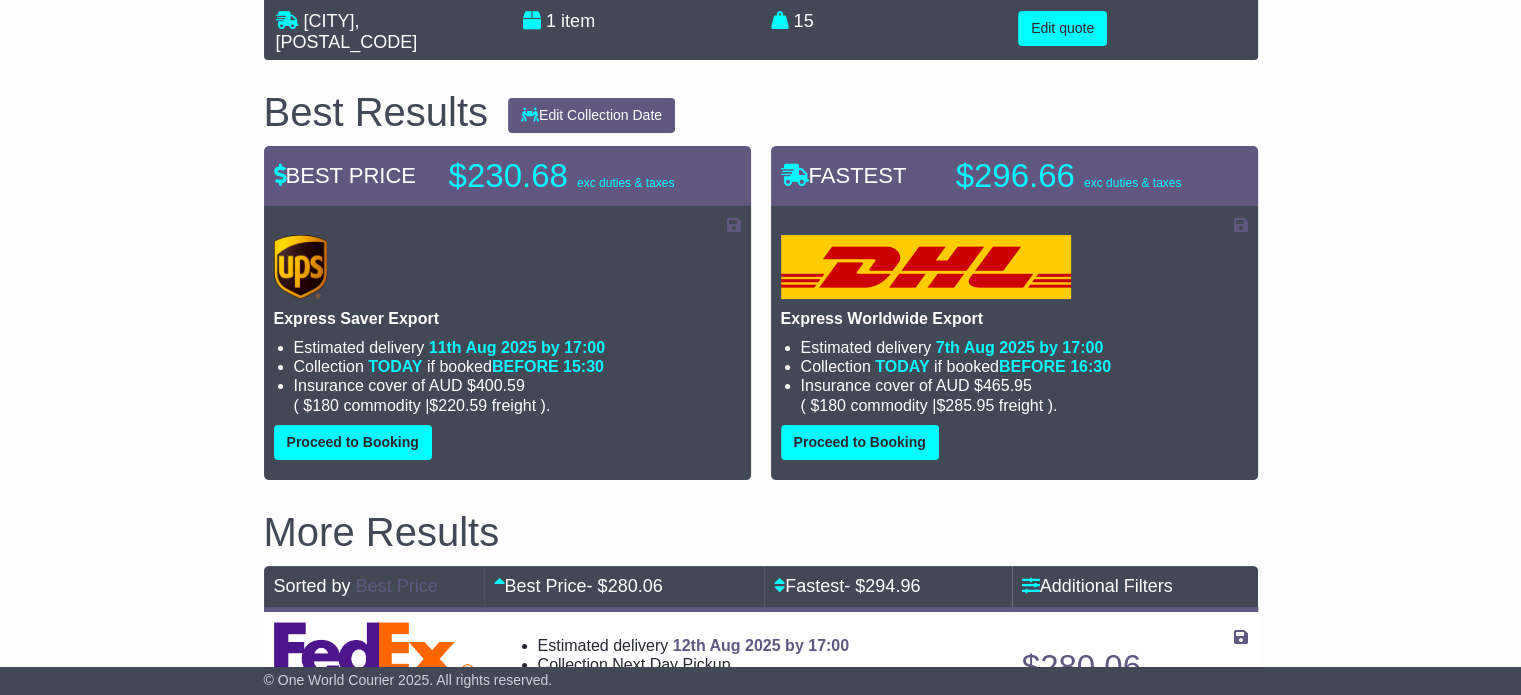 scroll, scrollTop: 249, scrollLeft: 0, axis: vertical 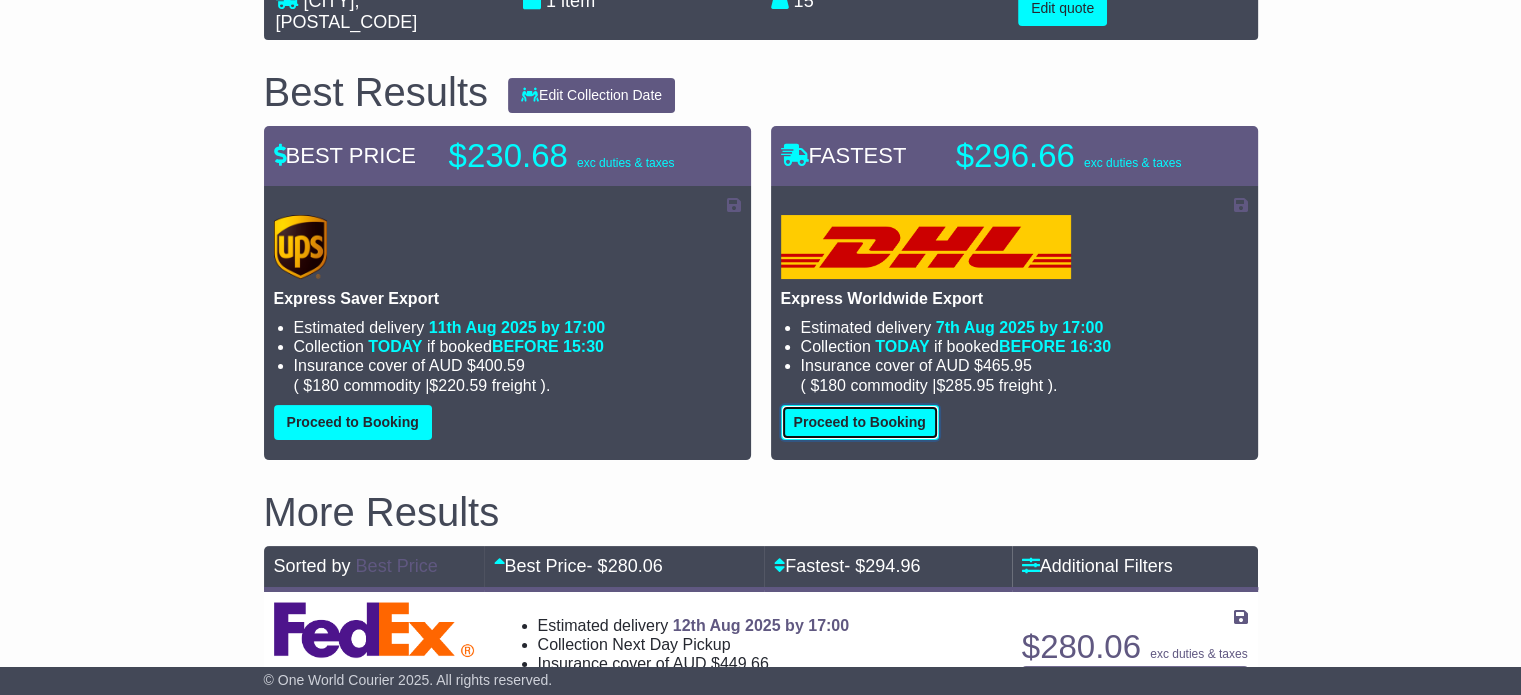 click on "Proceed to Booking" at bounding box center (860, 422) 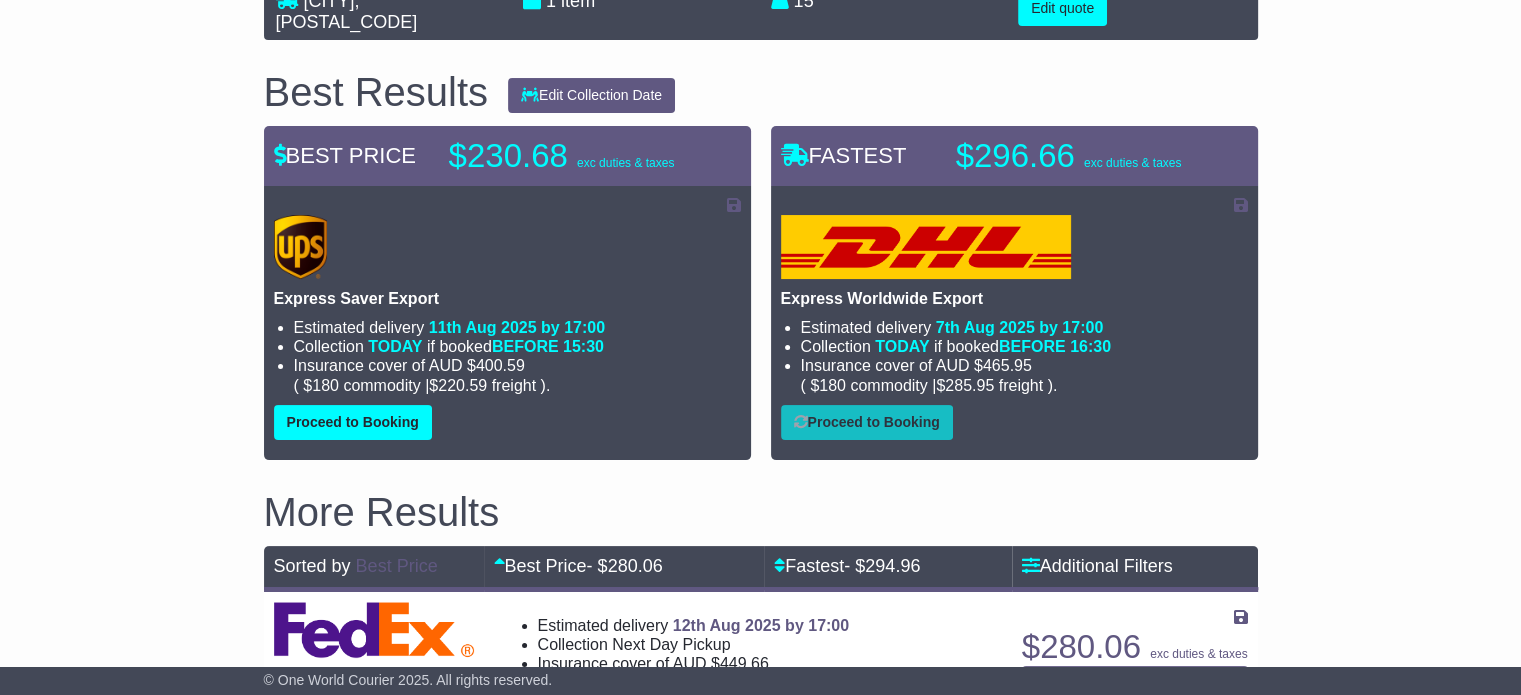 select on "***" 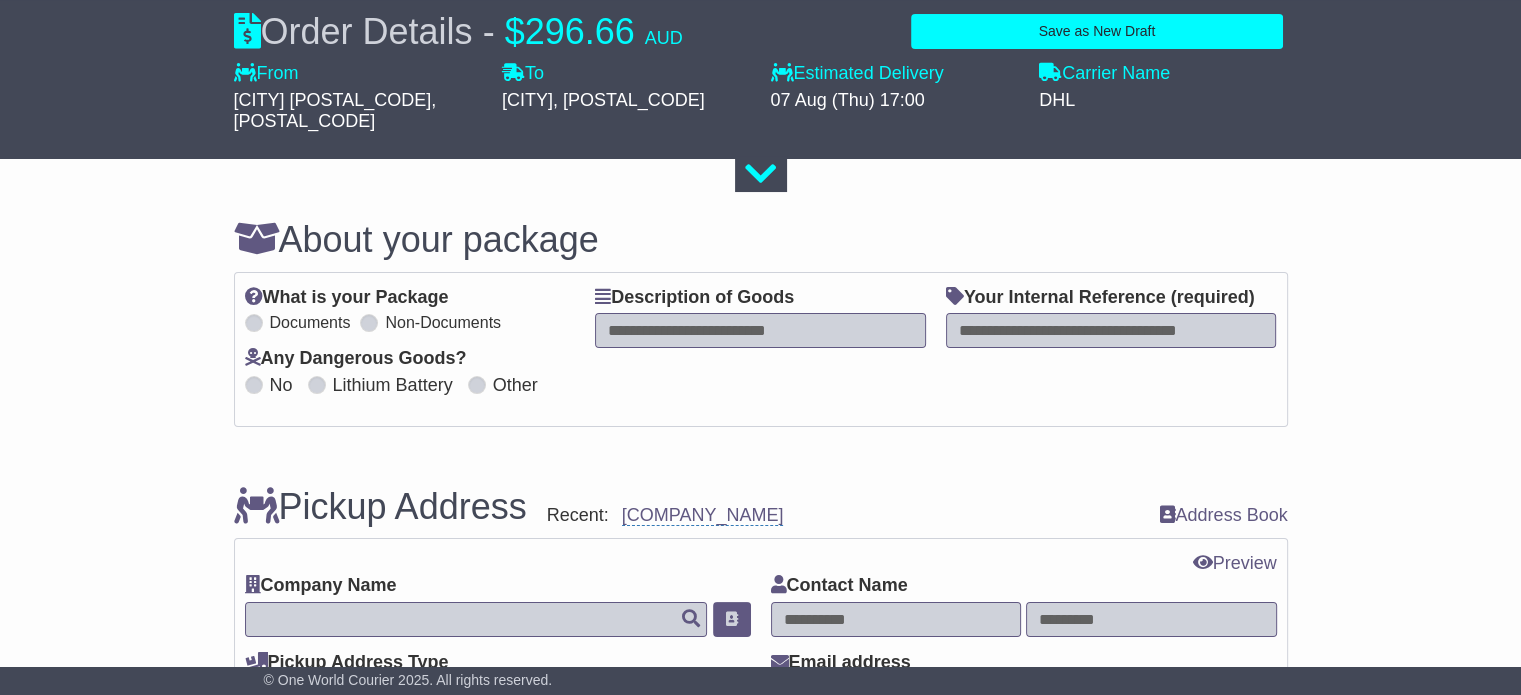 scroll, scrollTop: 49, scrollLeft: 0, axis: vertical 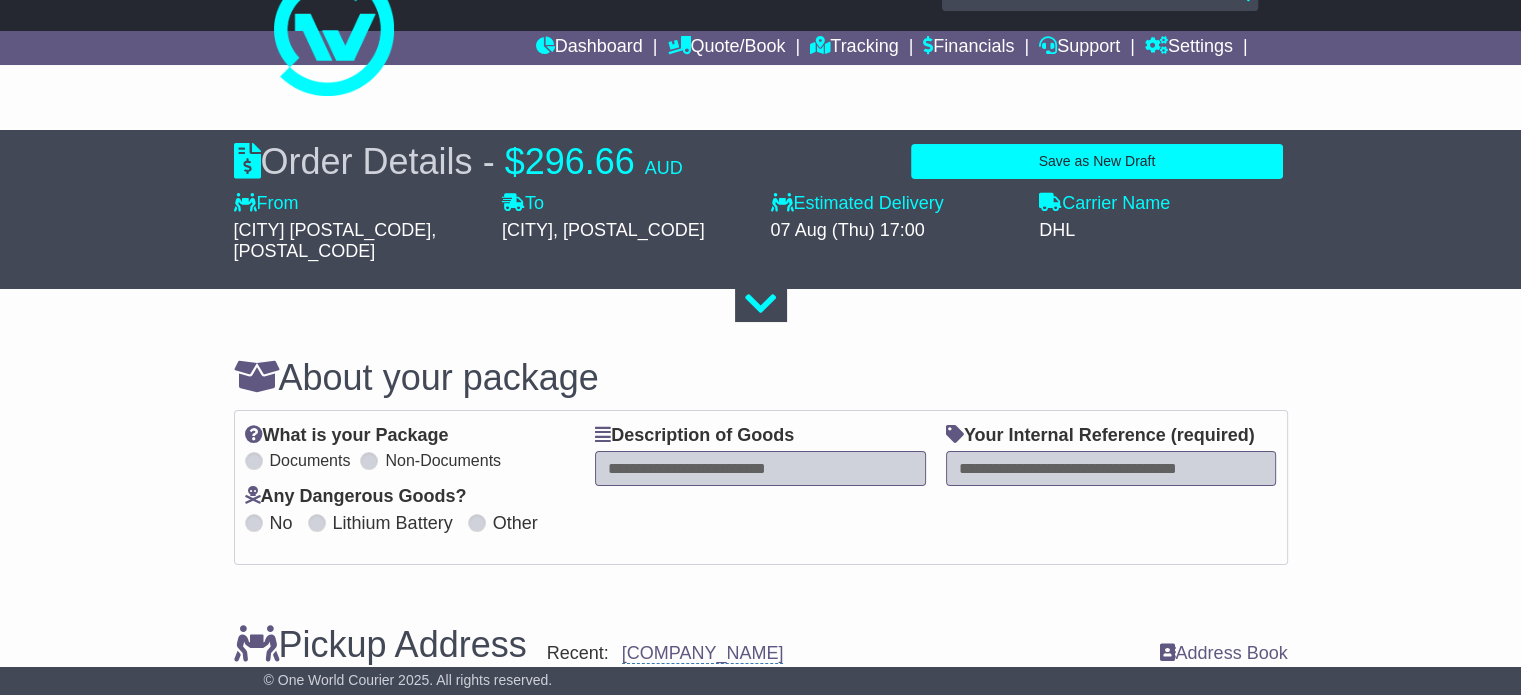 click at bounding box center [760, 468] 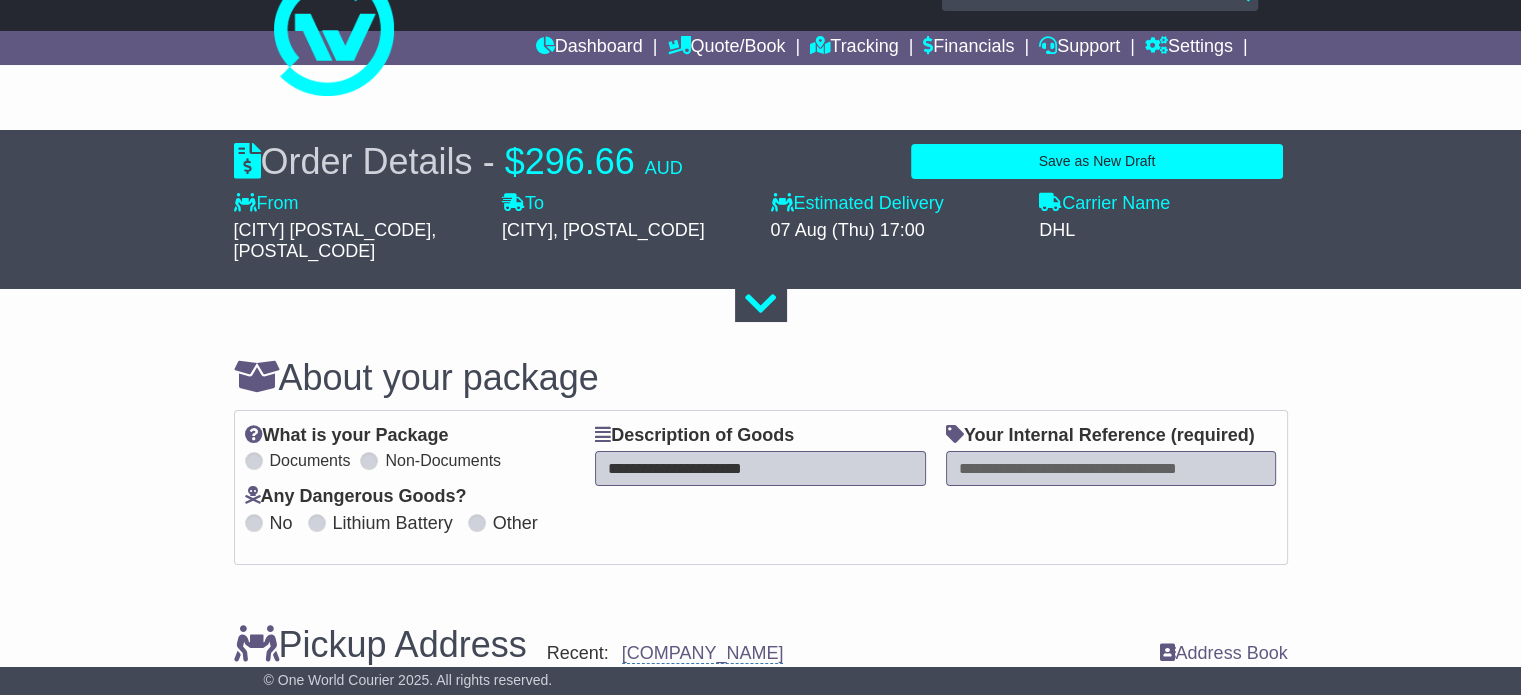 type on "**********" 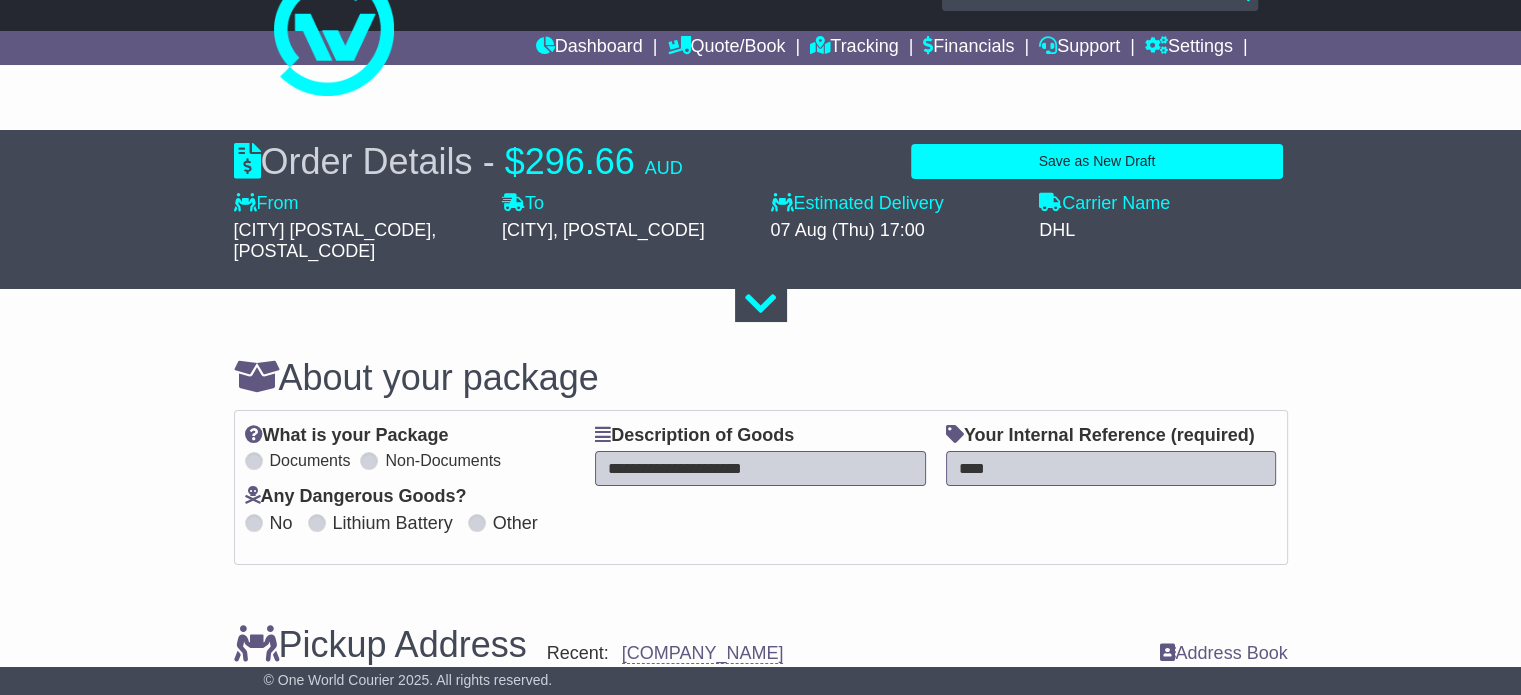 type on "****" 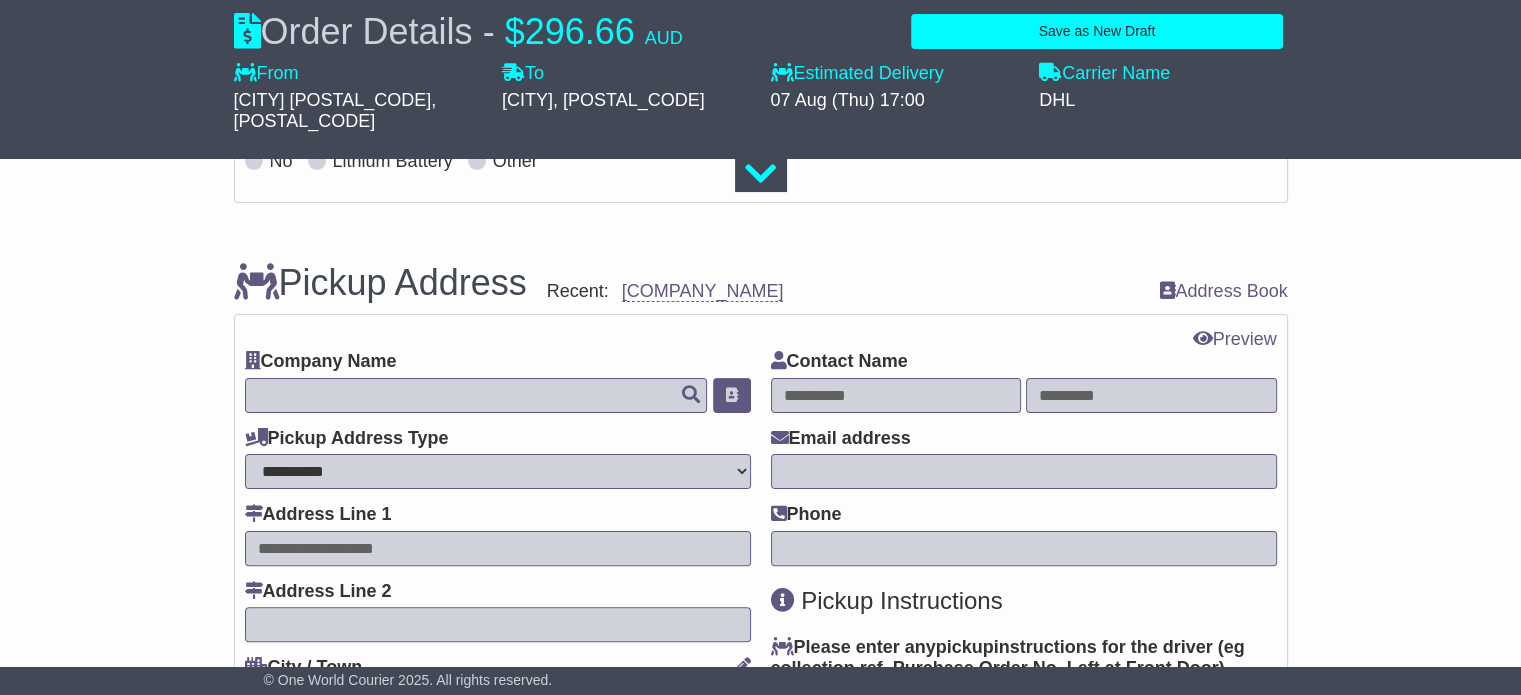 scroll, scrollTop: 449, scrollLeft: 0, axis: vertical 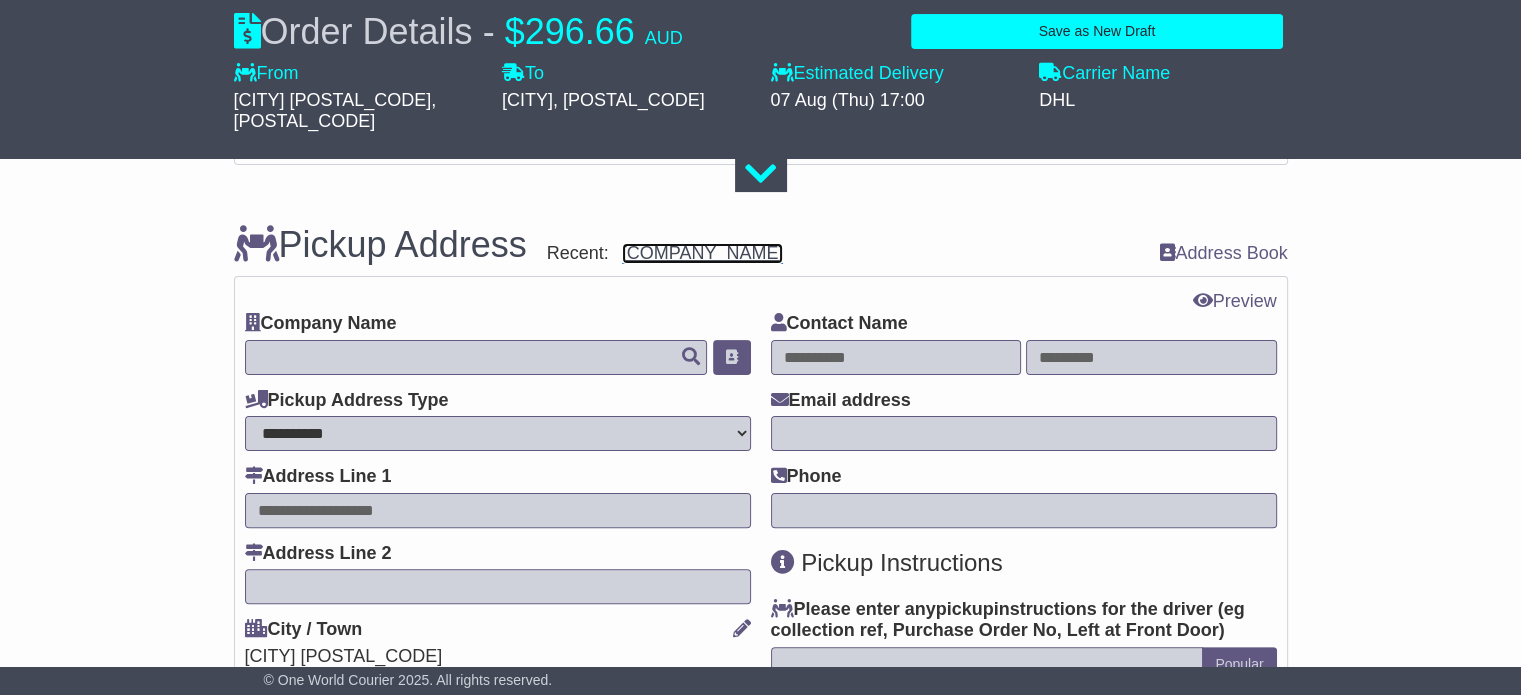 click on "Apac Wire Technologies" at bounding box center [703, 253] 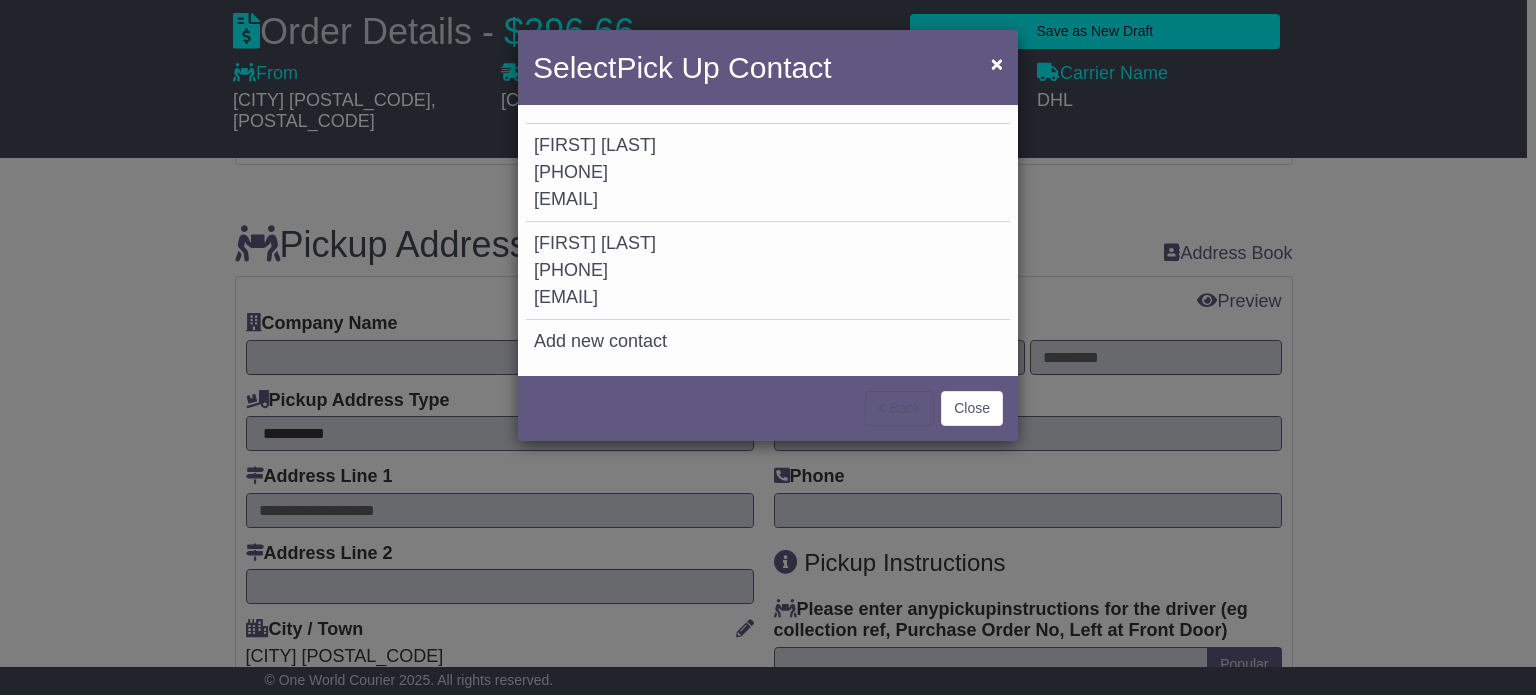 click on "Ben   Mallia
0412445375
info@apacwire.com.au" at bounding box center (768, 173) 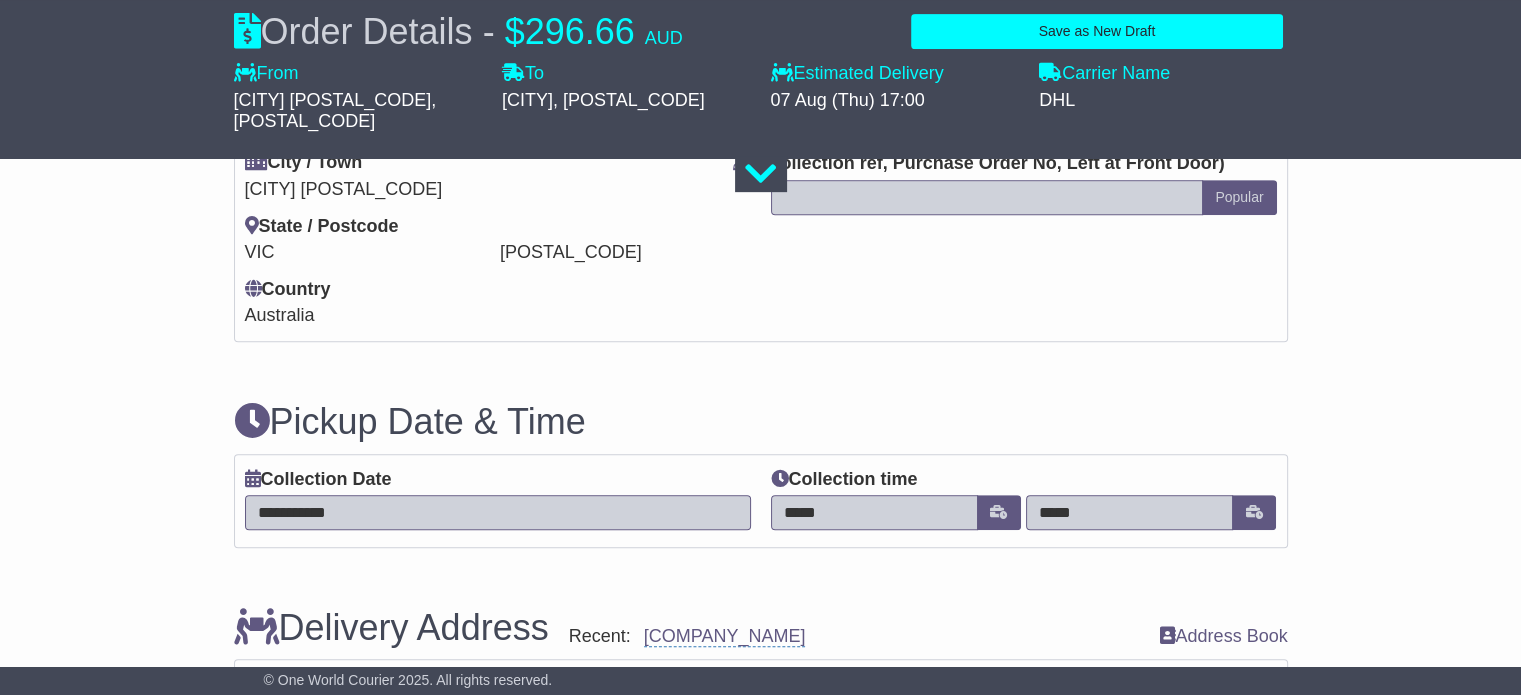 scroll, scrollTop: 949, scrollLeft: 0, axis: vertical 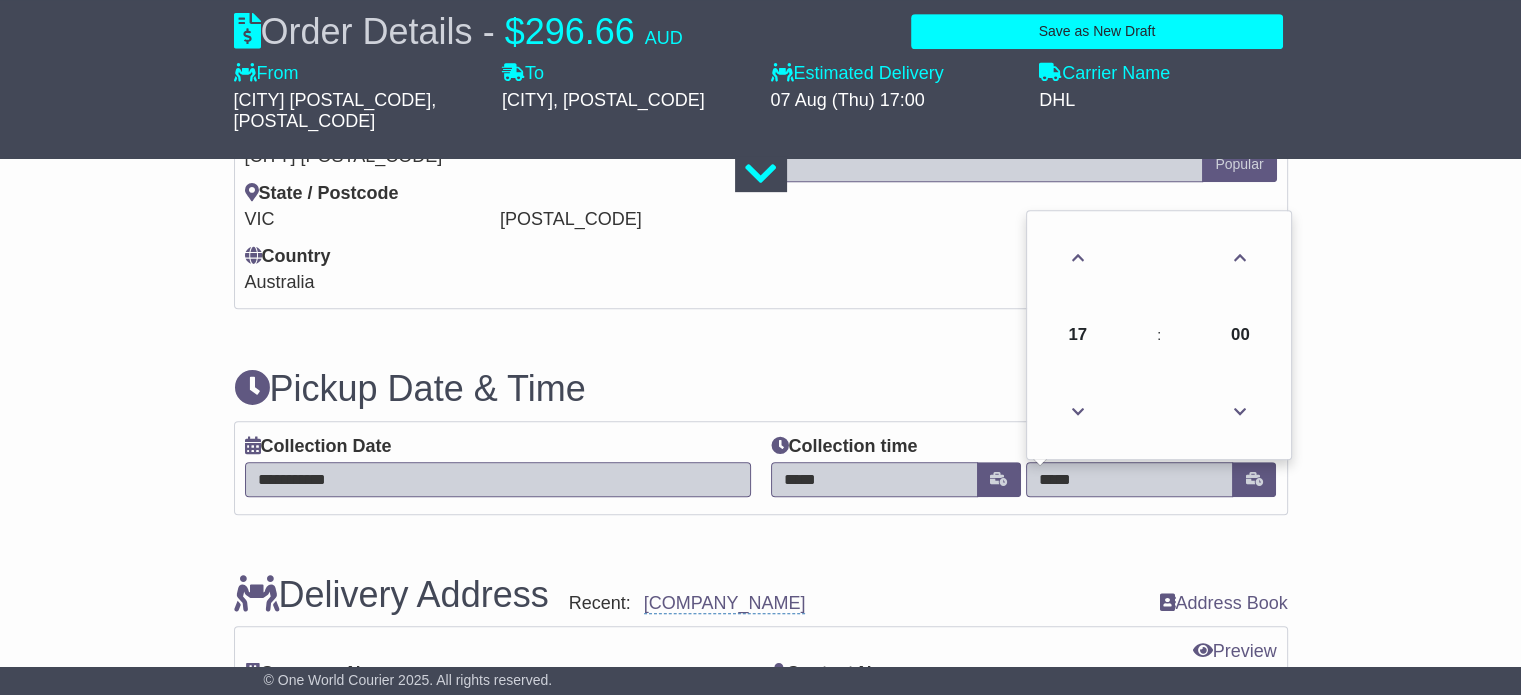 click on "*****" at bounding box center [1129, 479] 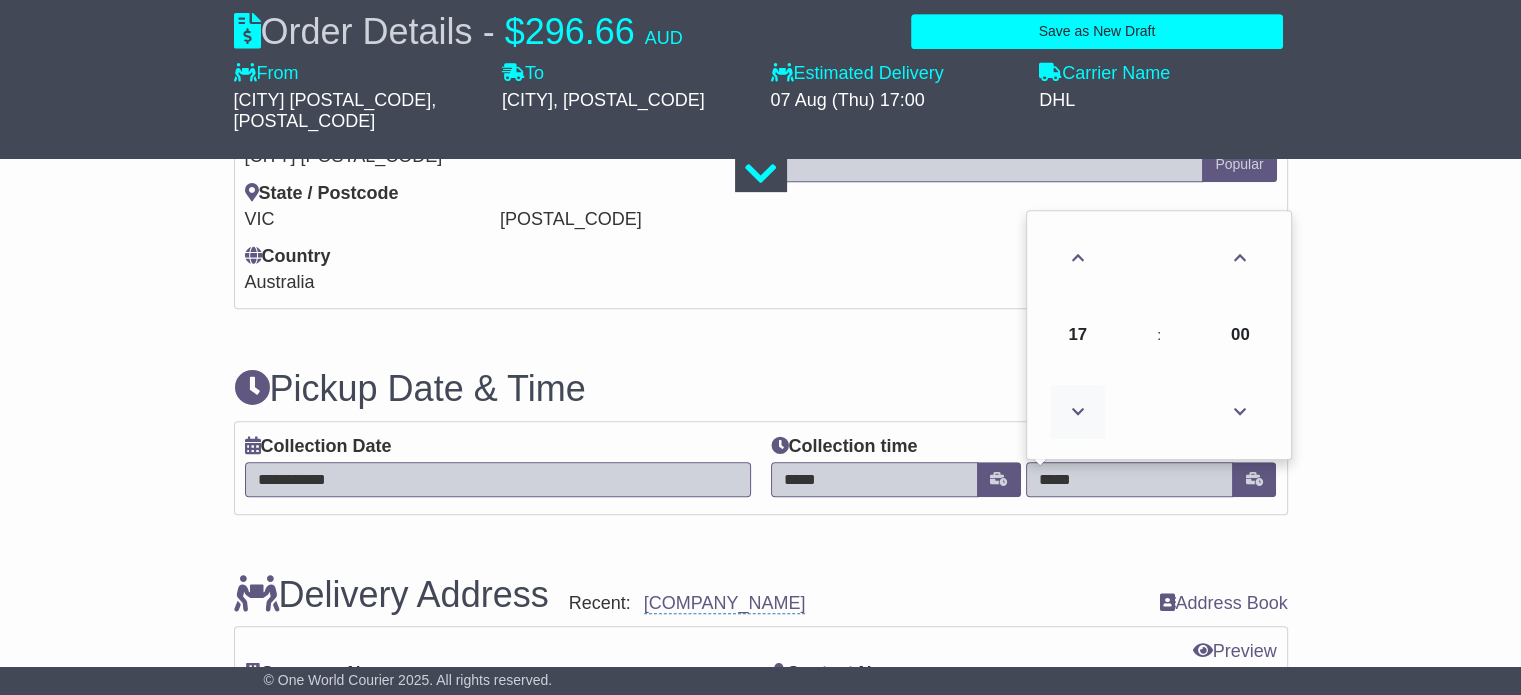 click at bounding box center (1078, 412) 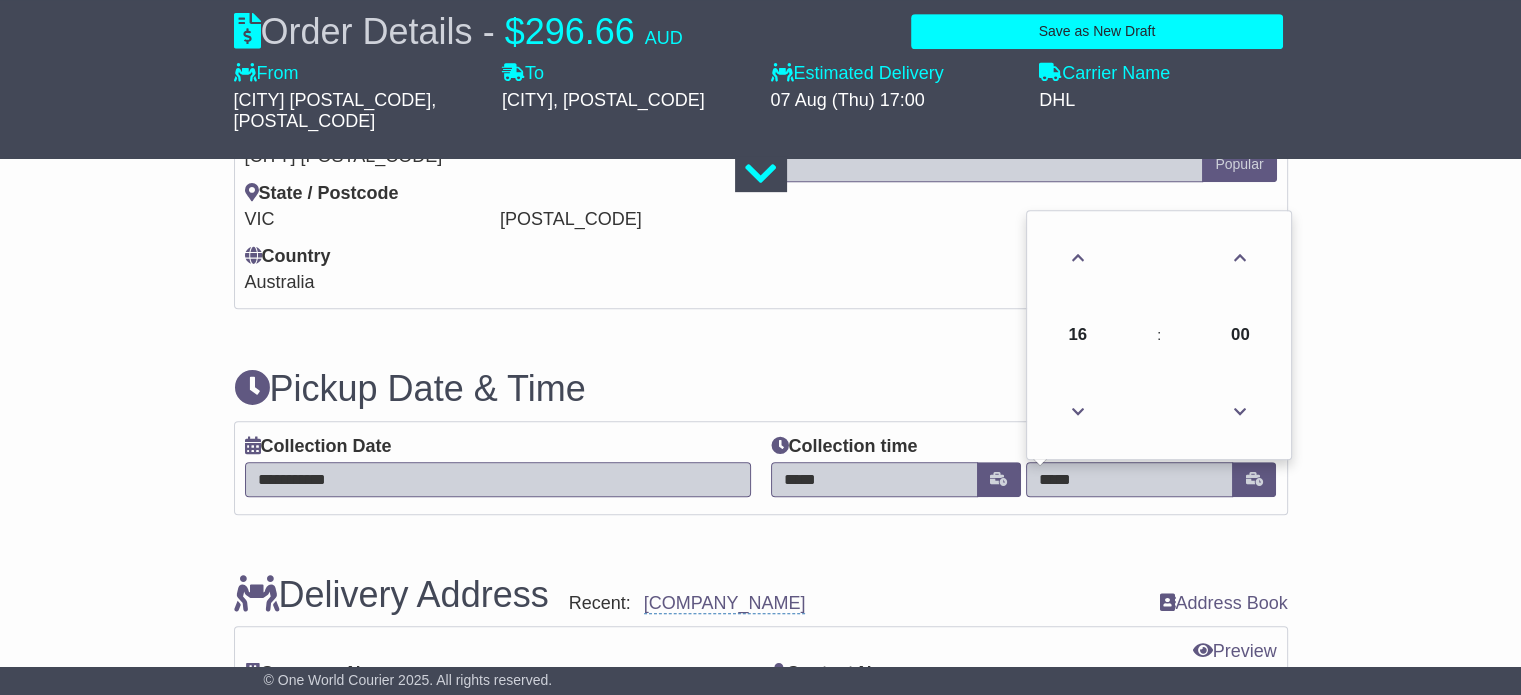 click on "Delivery Address
Recent:
Zhuzhou UKO Carbide Co. Ltd.
Address Book" at bounding box center (761, 580) 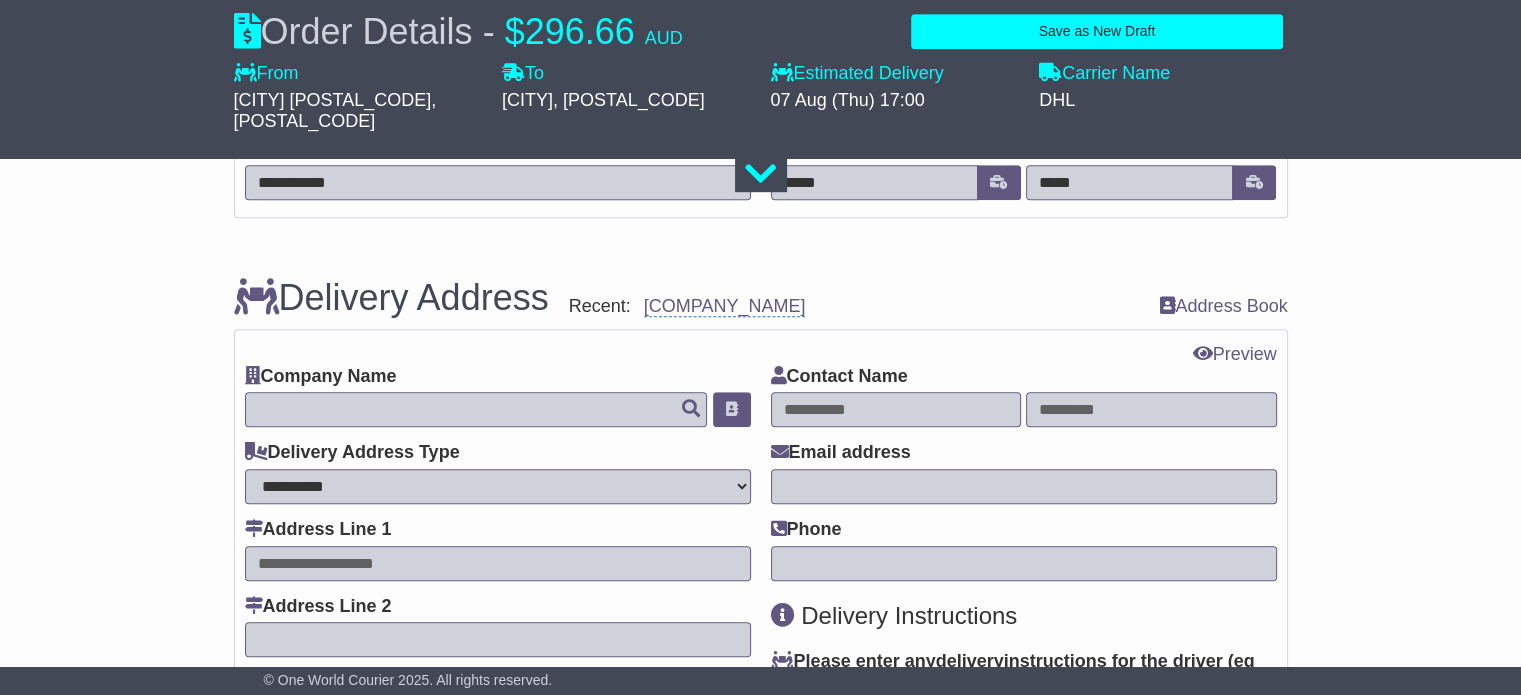 scroll, scrollTop: 1249, scrollLeft: 0, axis: vertical 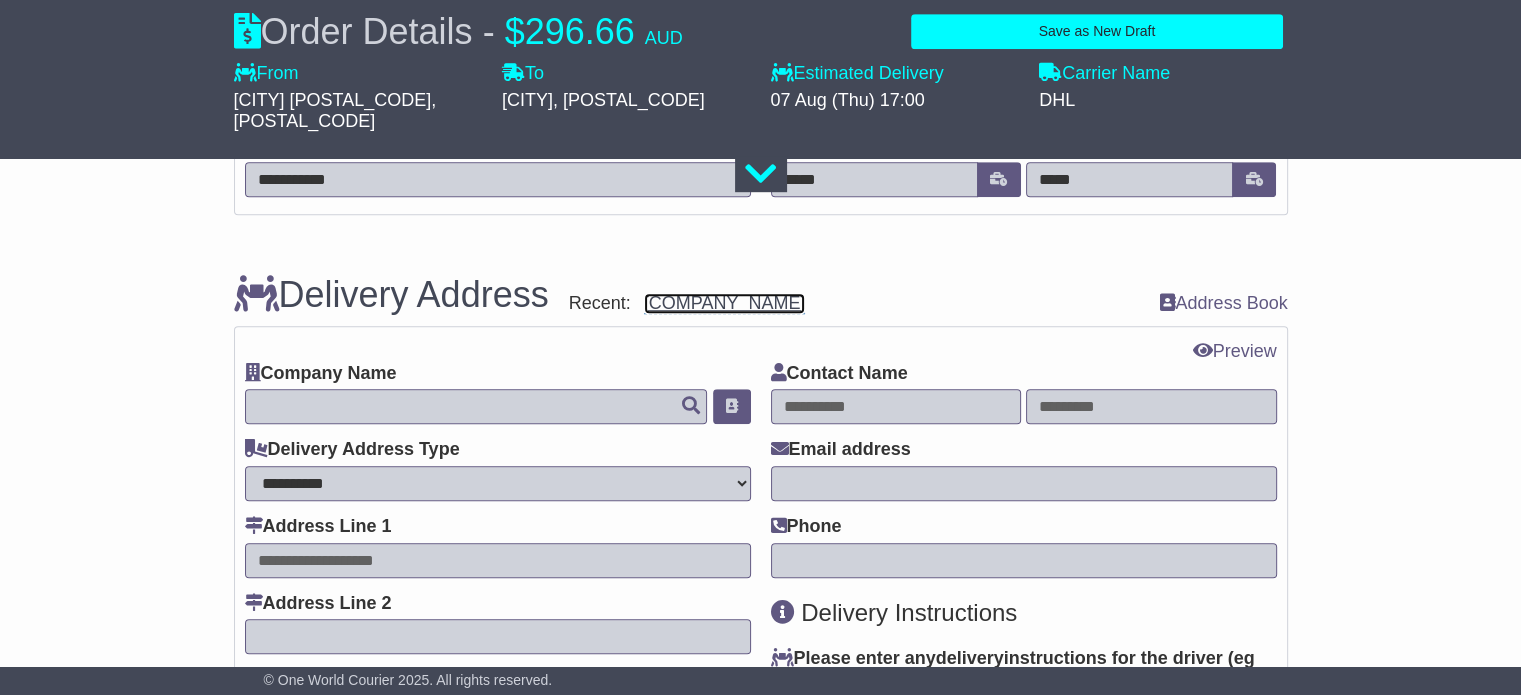 click on "Zhuzhou UKO Carbide Co. Ltd." at bounding box center (725, 303) 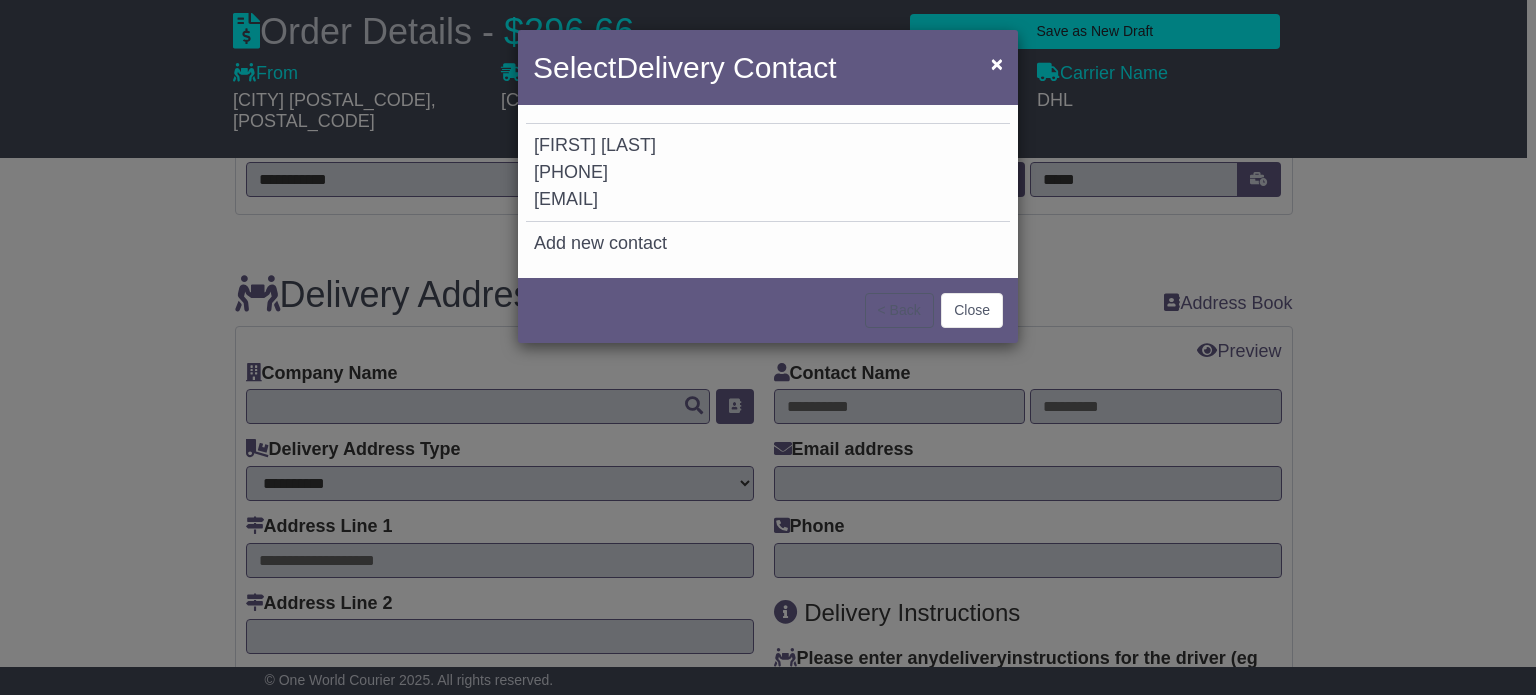 click on "Penny   Peng
+8673128821507
sales@ukocarbide.com" at bounding box center [768, 173] 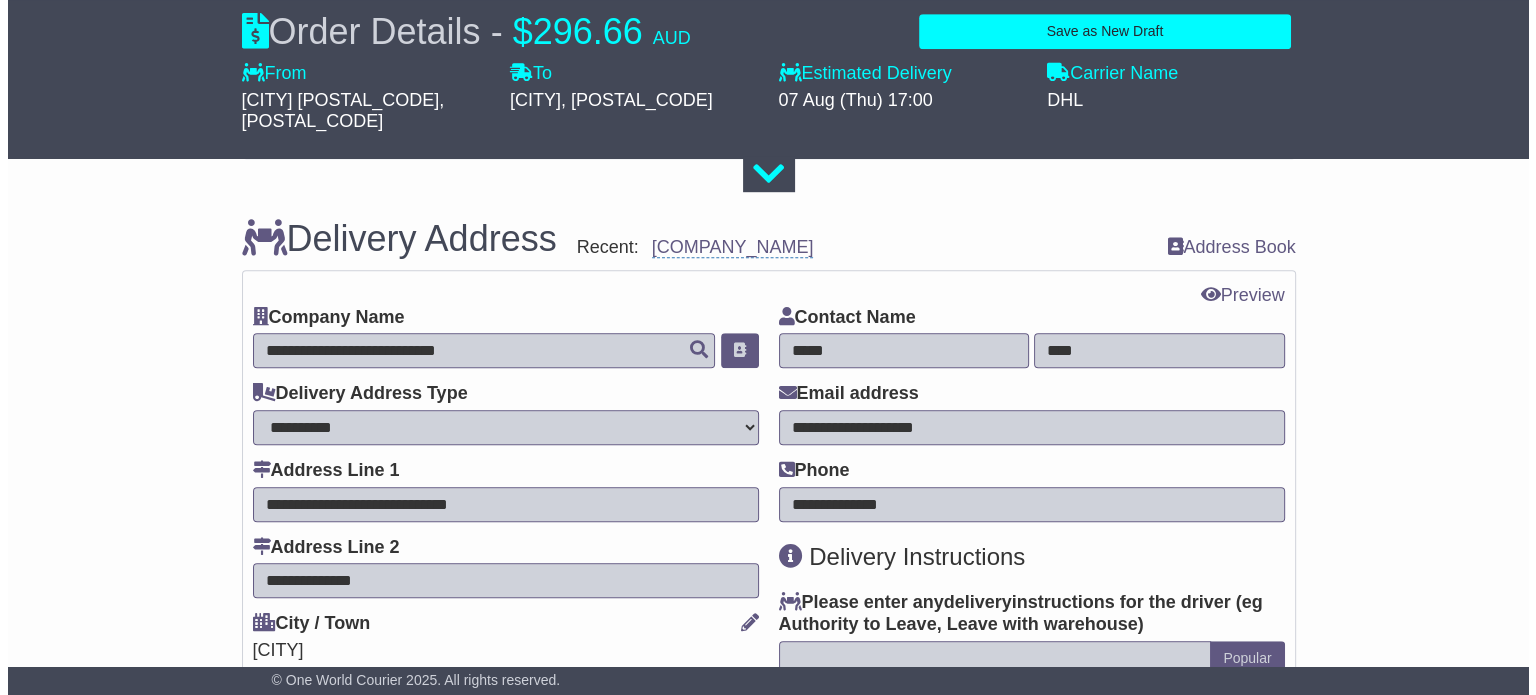 scroll, scrollTop: 1249, scrollLeft: 0, axis: vertical 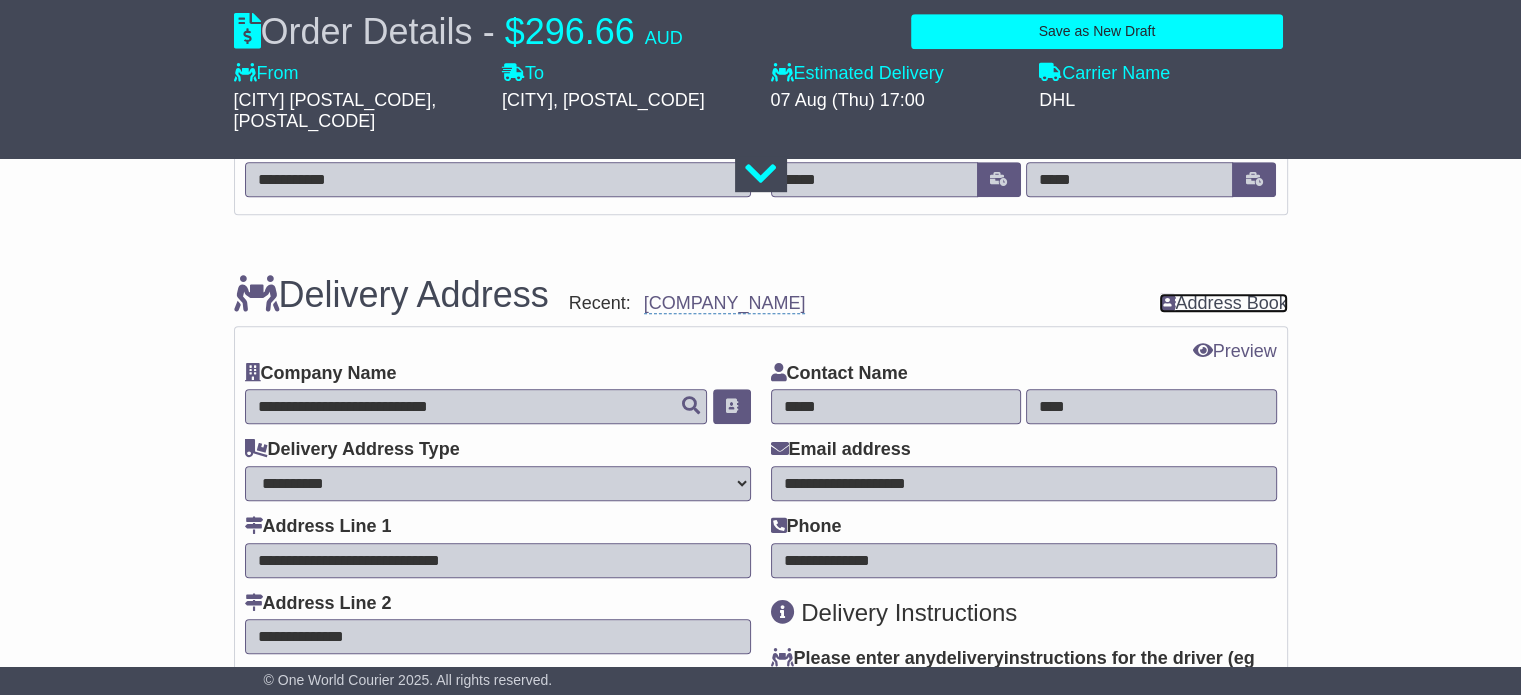 click on "Address Book" at bounding box center (1223, 303) 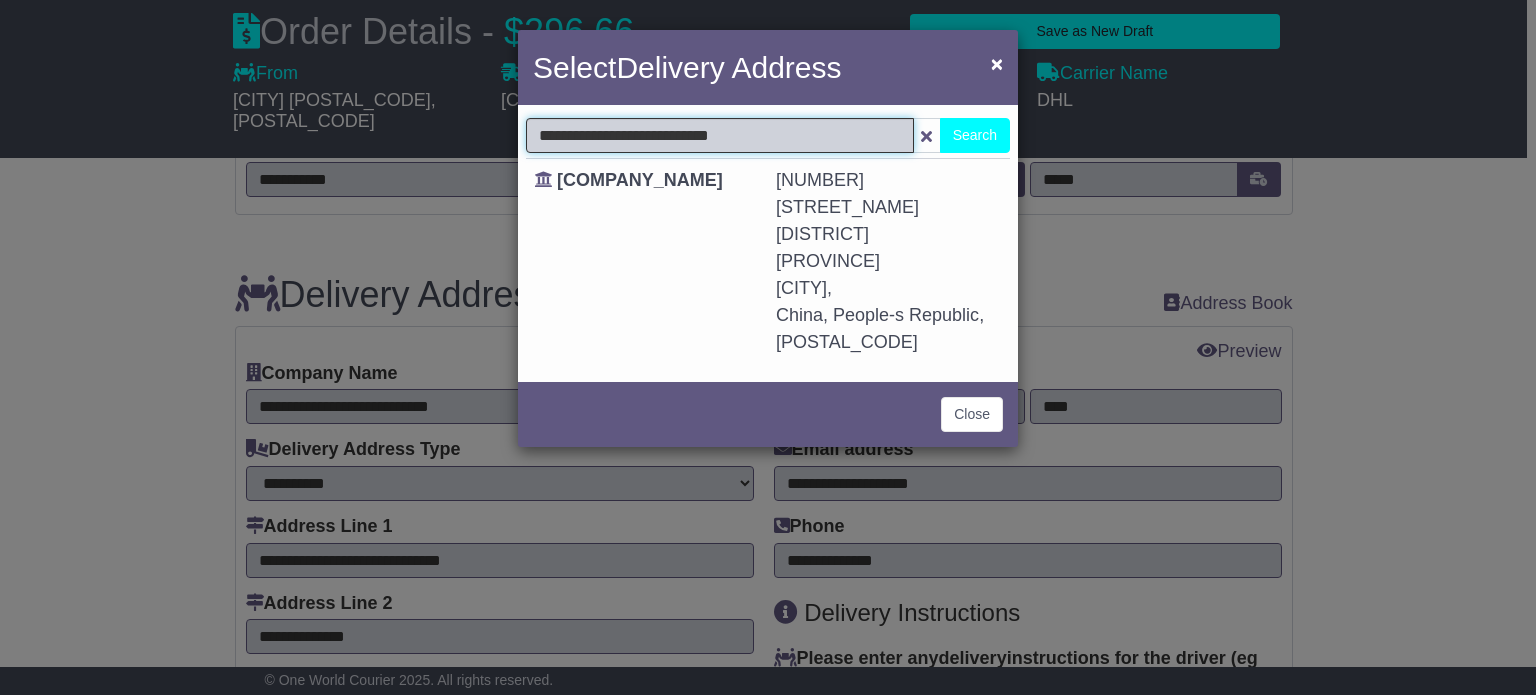 click on "**********" at bounding box center (720, 135) 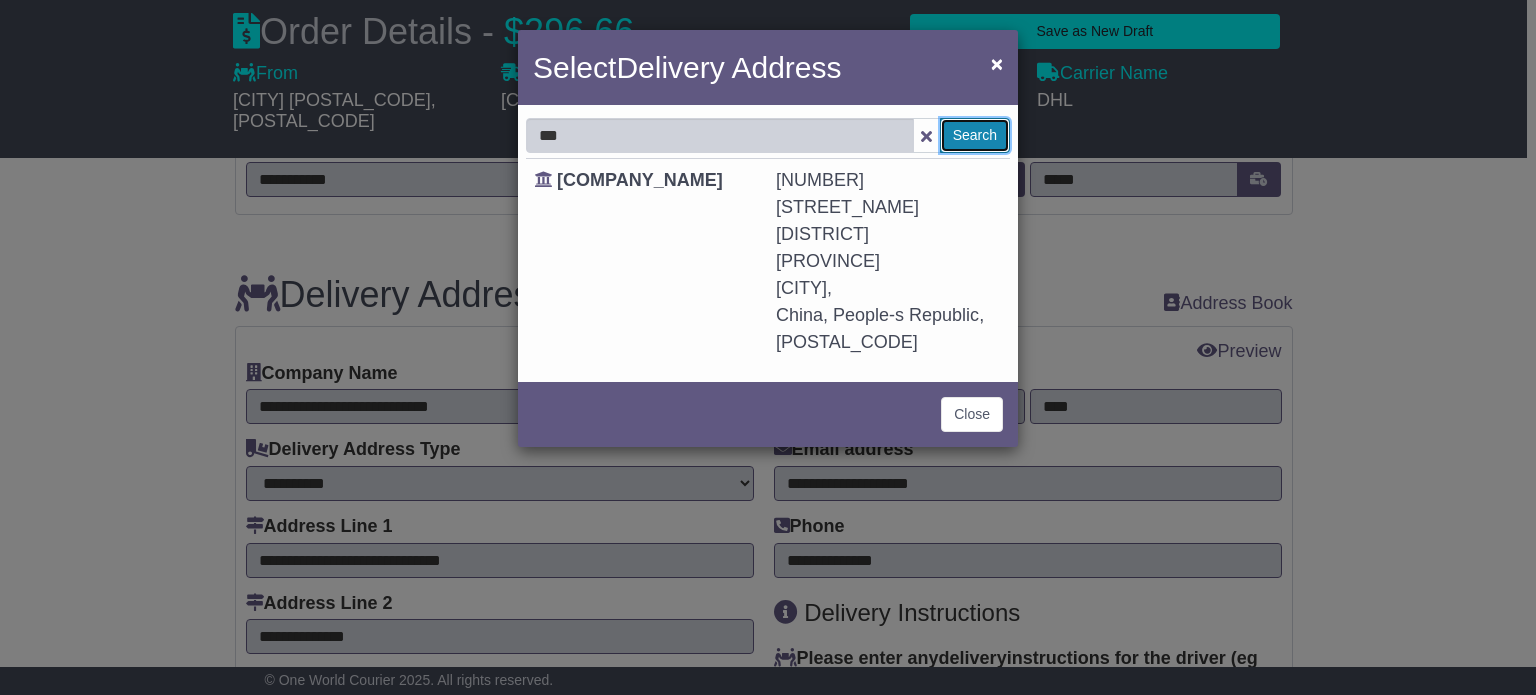 click on "Search" at bounding box center (975, 135) 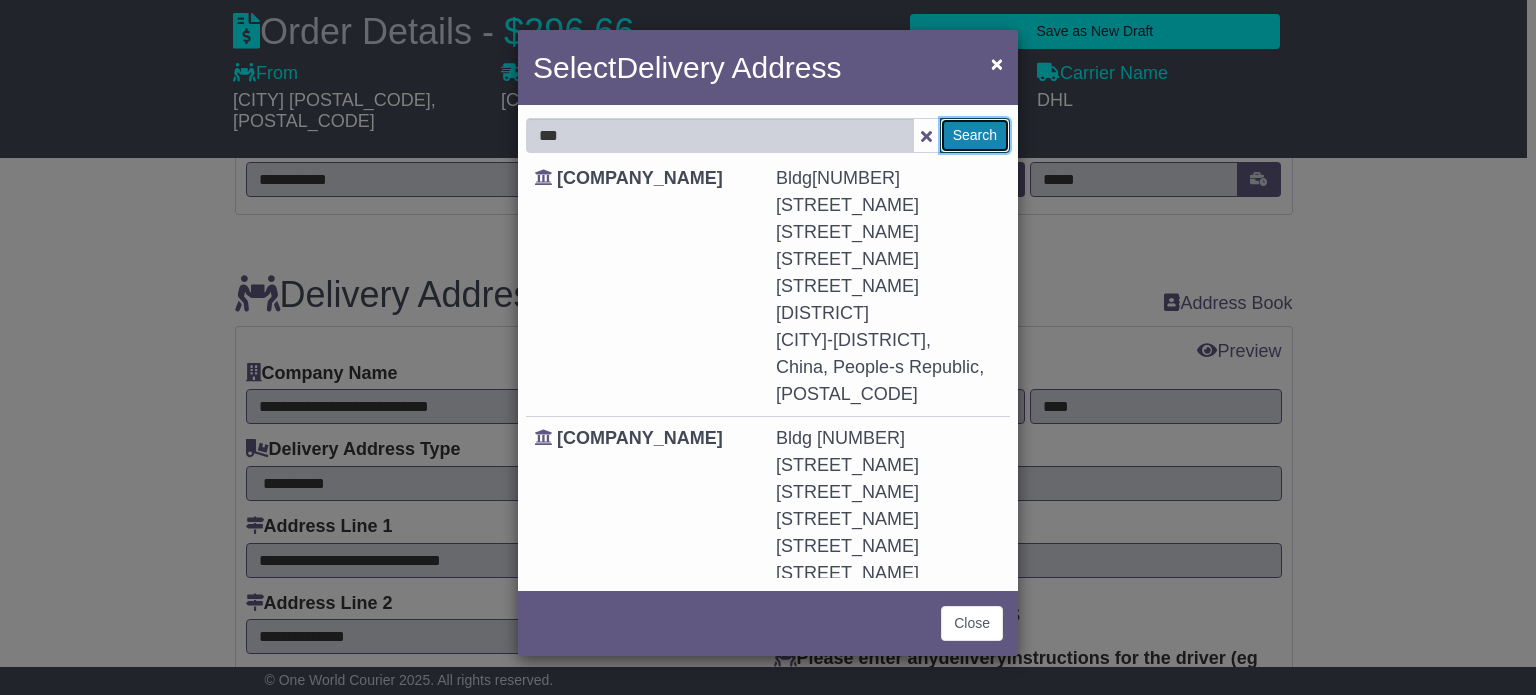 scroll, scrollTop: 0, scrollLeft: 0, axis: both 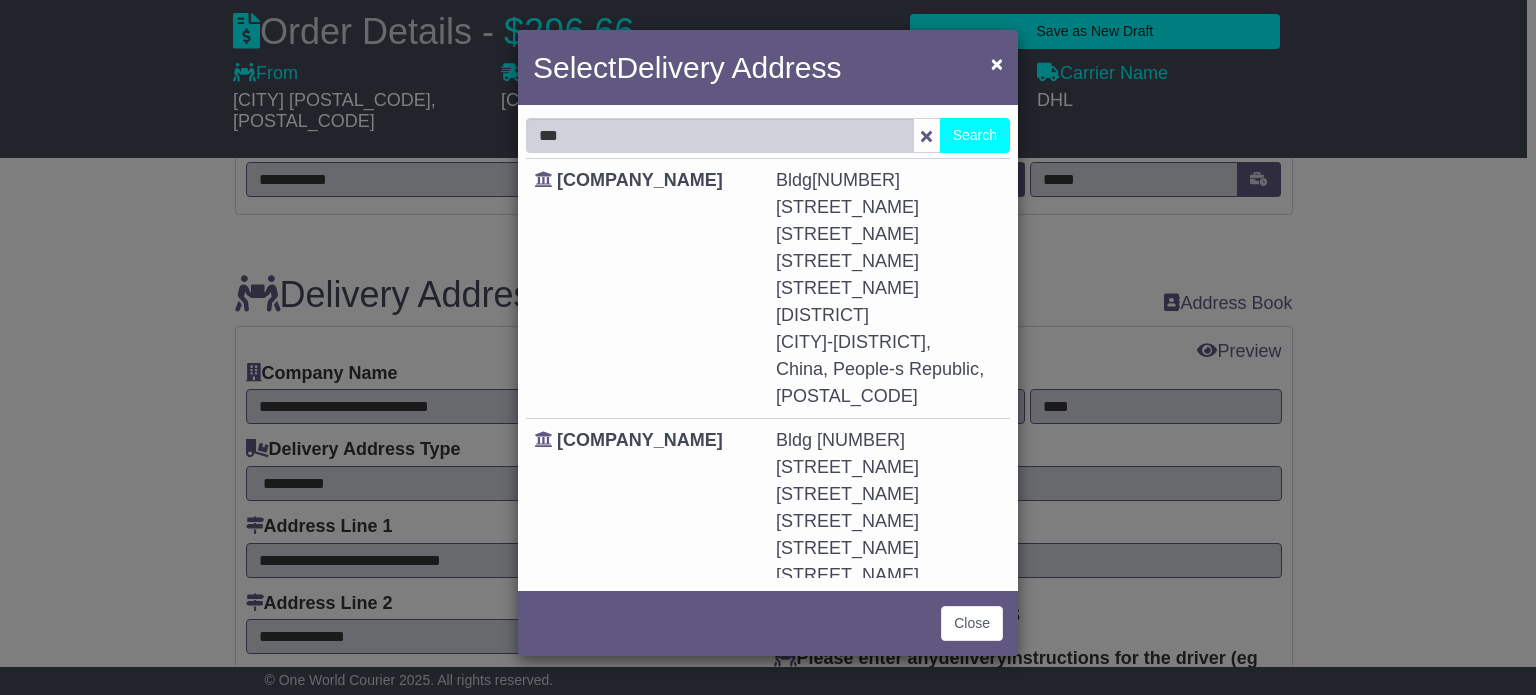 click on "Select  Delivery   Address
×
Afghanistan
Albania
Algeria
American Samoa
Andorra
Angola
Anguilla
Antigua
Argentina
Armenia
Aruba
Australia
Austria
Azerbaijan
Bahamas
Bahrain
Bangladesh
Barbados
Belarus
Belgium
Belize ***" at bounding box center [768, 347] 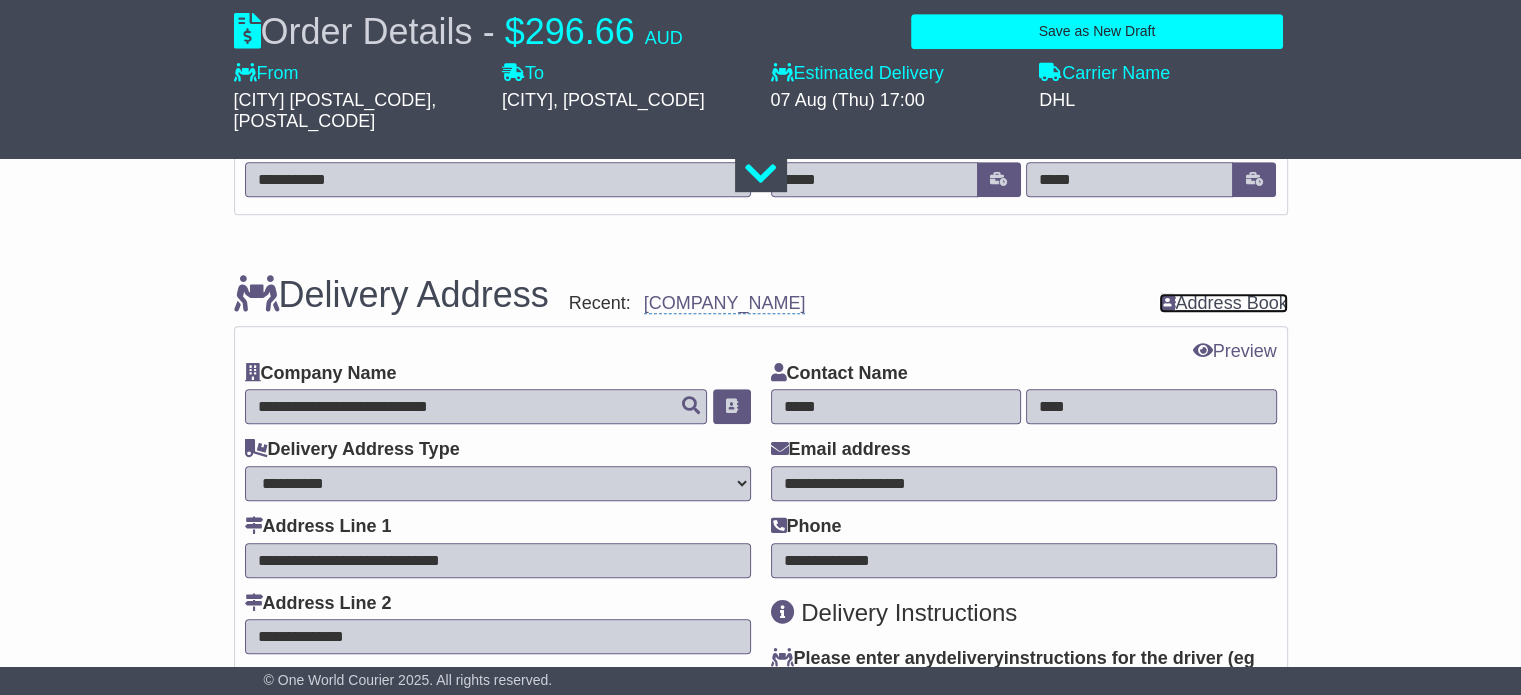 click on "Address Book" at bounding box center [1223, 303] 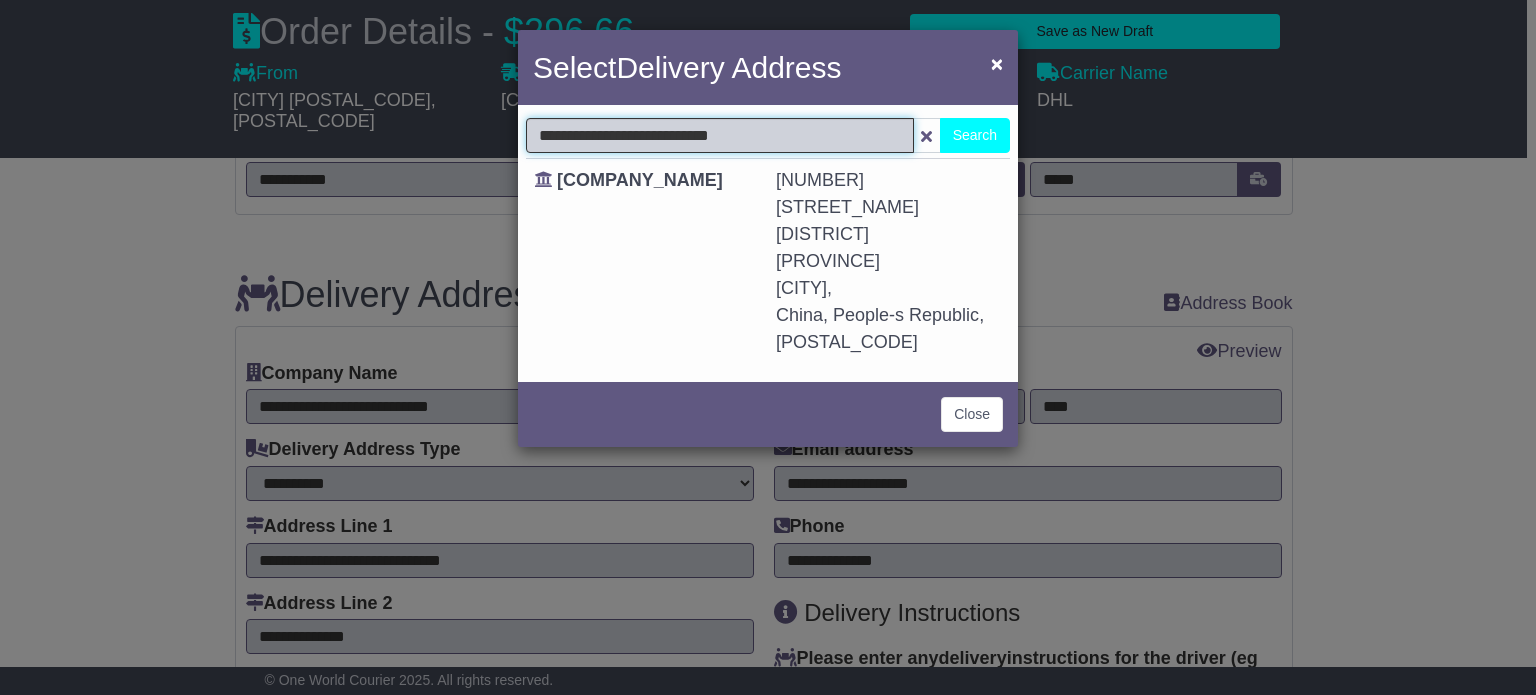 drag, startPoint x: 624, startPoint y: 130, endPoint x: 463, endPoint y: 111, distance: 162.11725 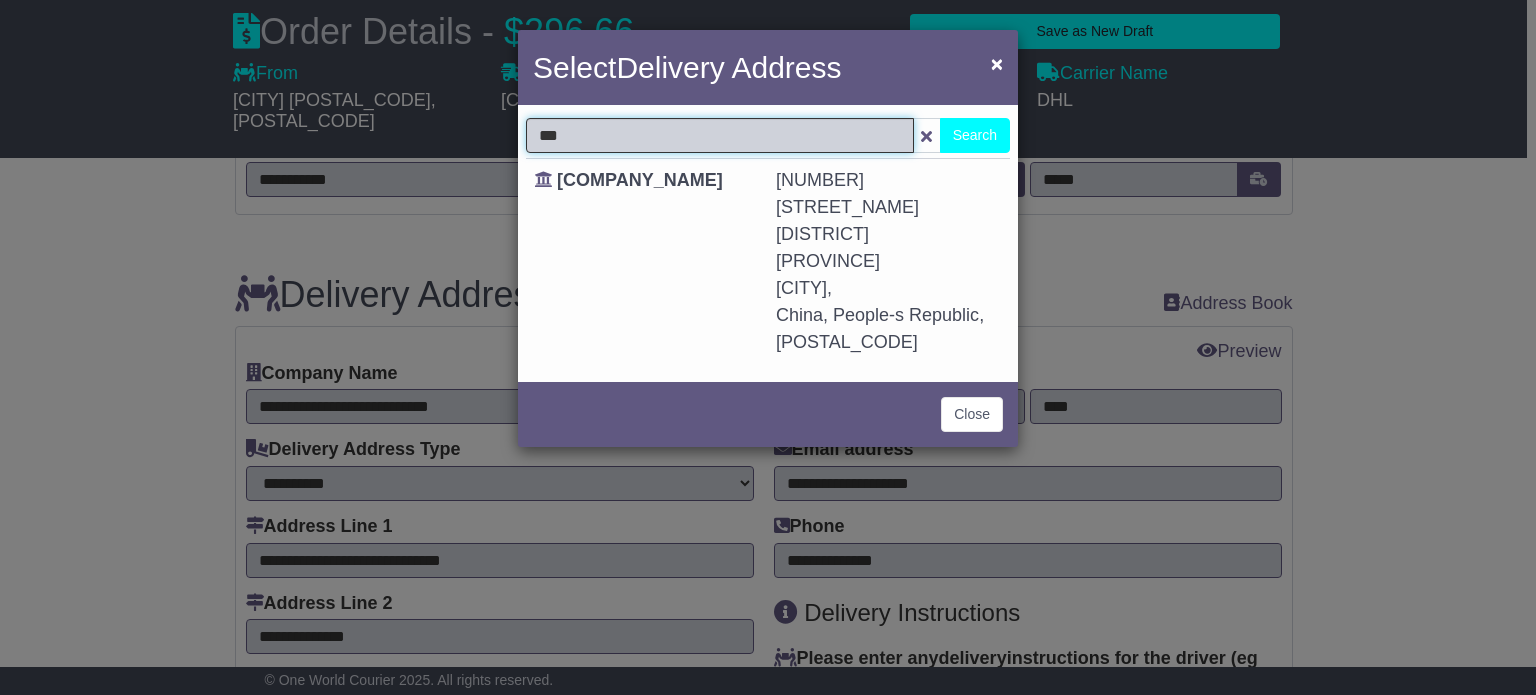 type on "***" 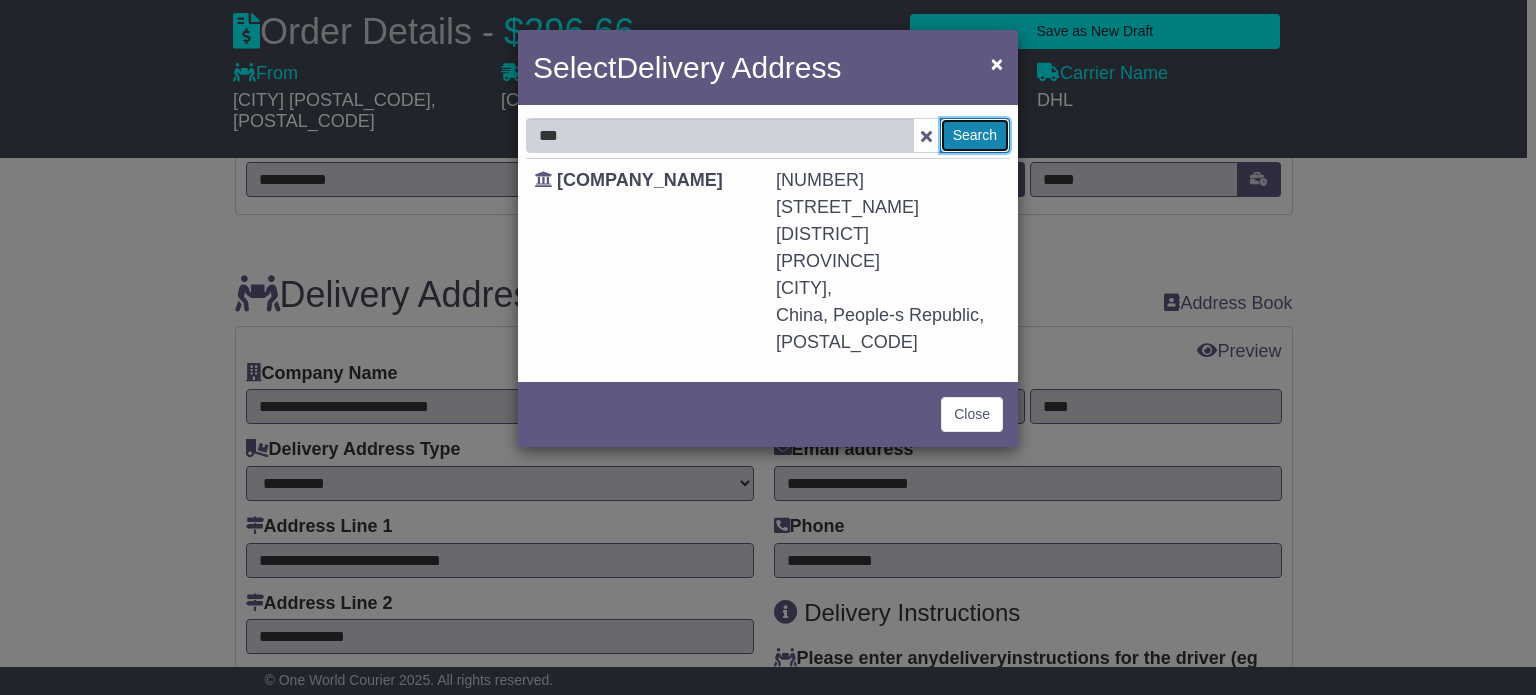 click on "Search" at bounding box center (975, 135) 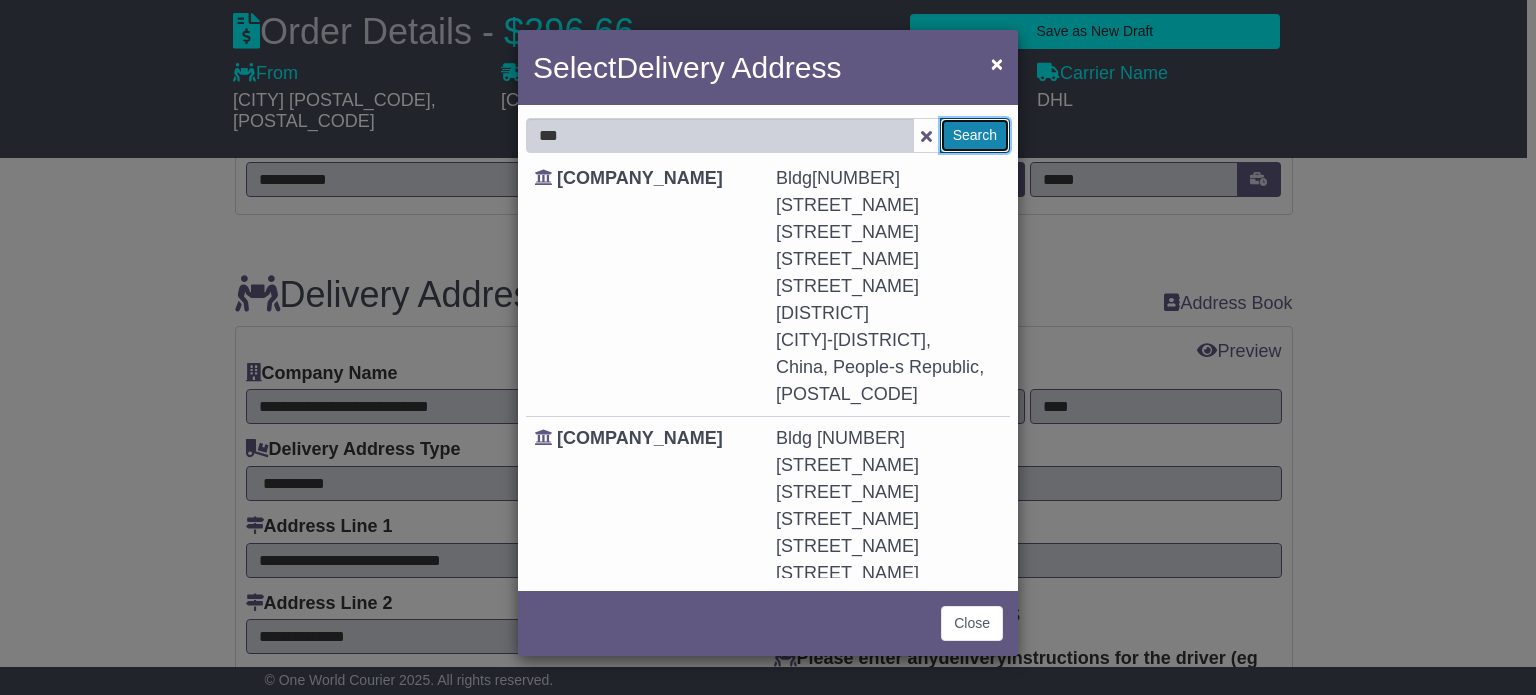 scroll, scrollTop: 0, scrollLeft: 0, axis: both 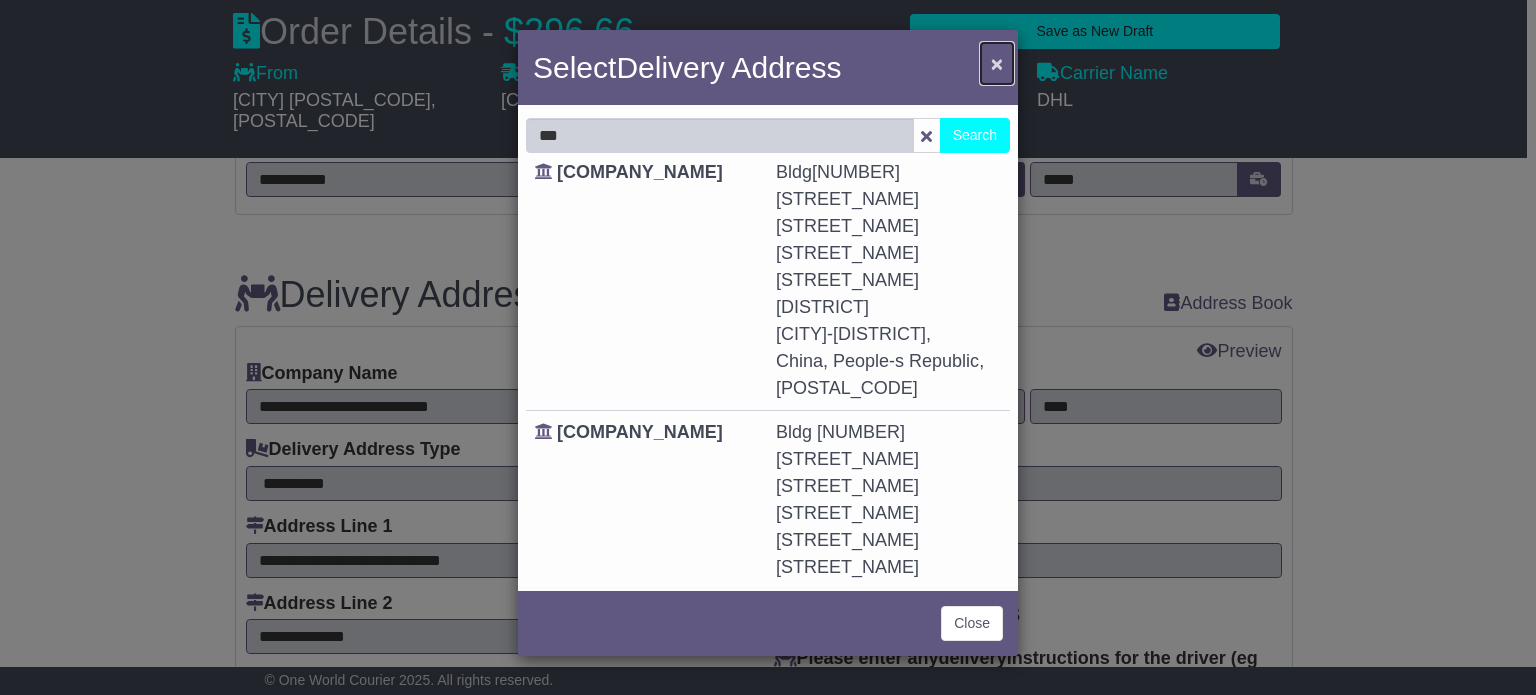 click on "×" at bounding box center [997, 63] 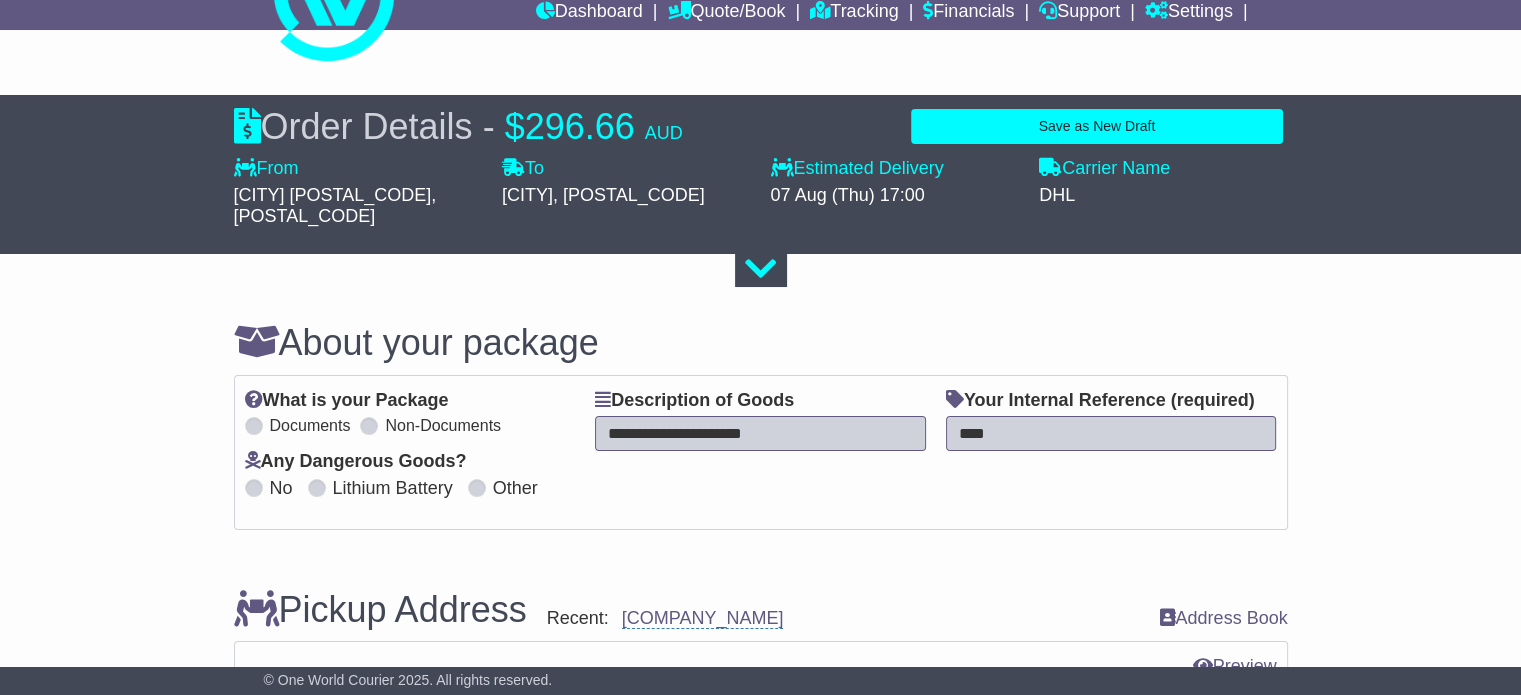 scroll, scrollTop: 0, scrollLeft: 0, axis: both 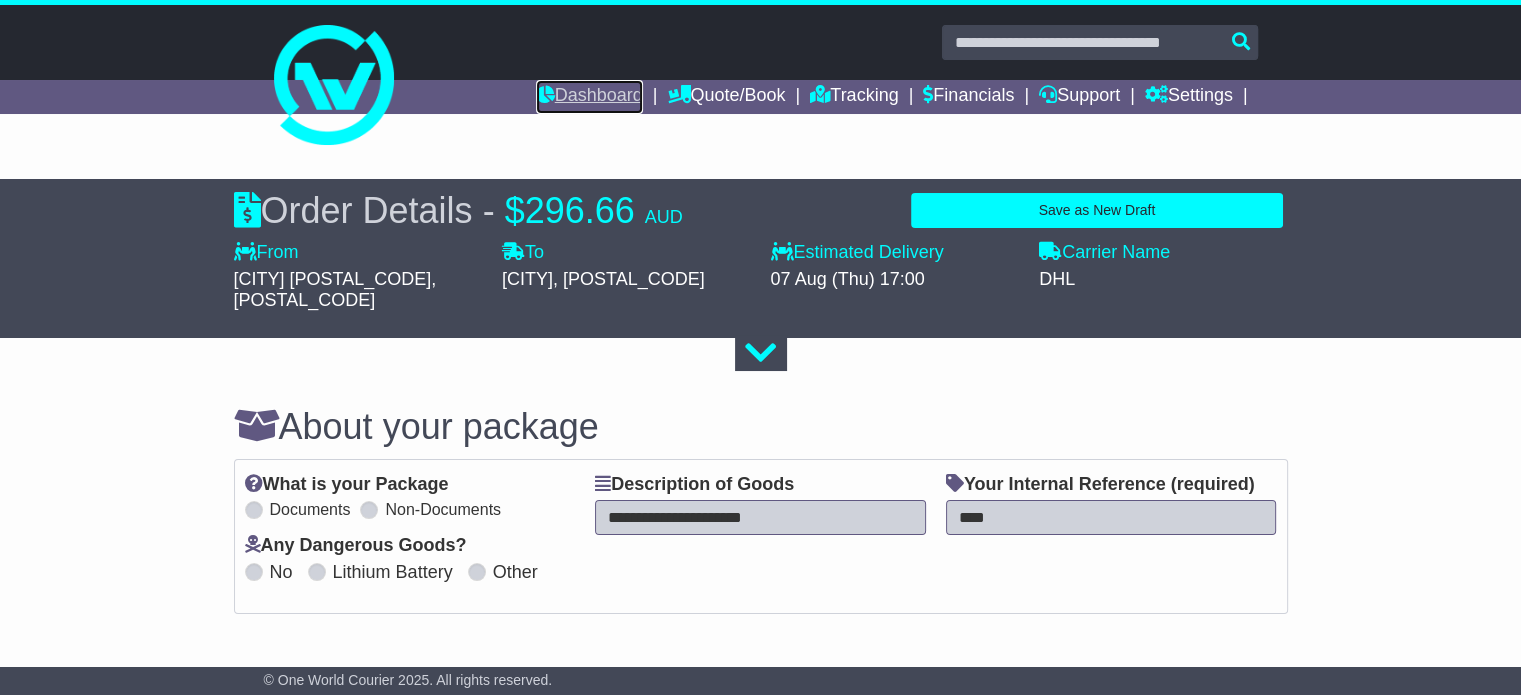click on "Dashboard" at bounding box center [589, 97] 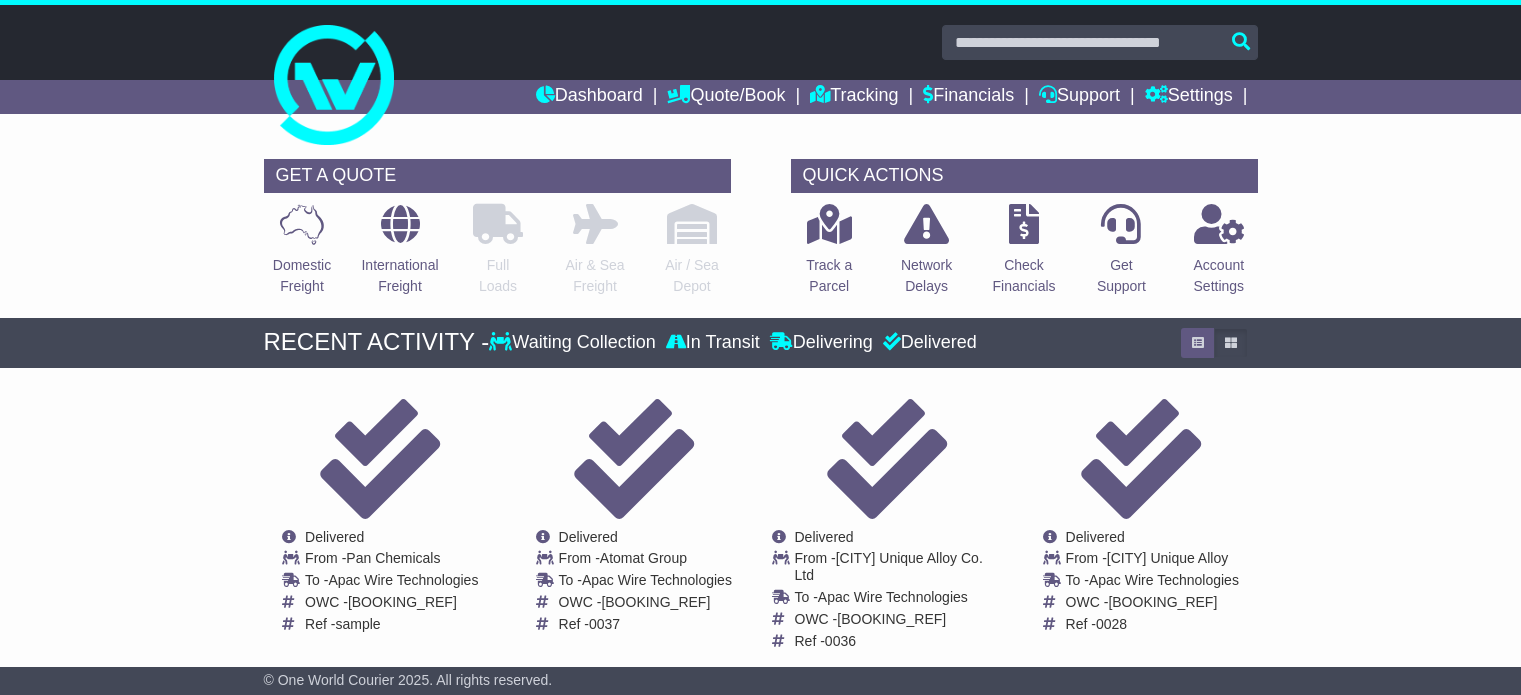 scroll, scrollTop: 0, scrollLeft: 0, axis: both 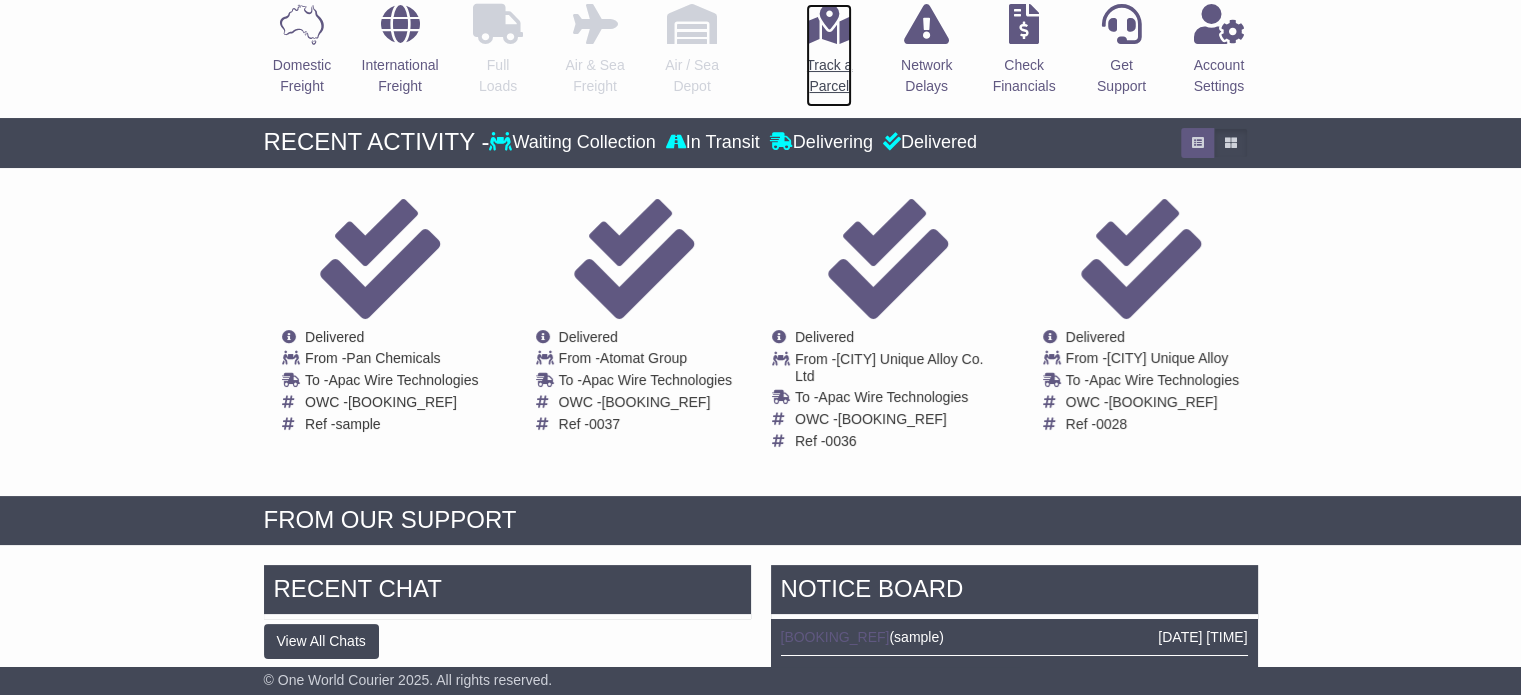 click on "Track a Parcel" at bounding box center (829, 76) 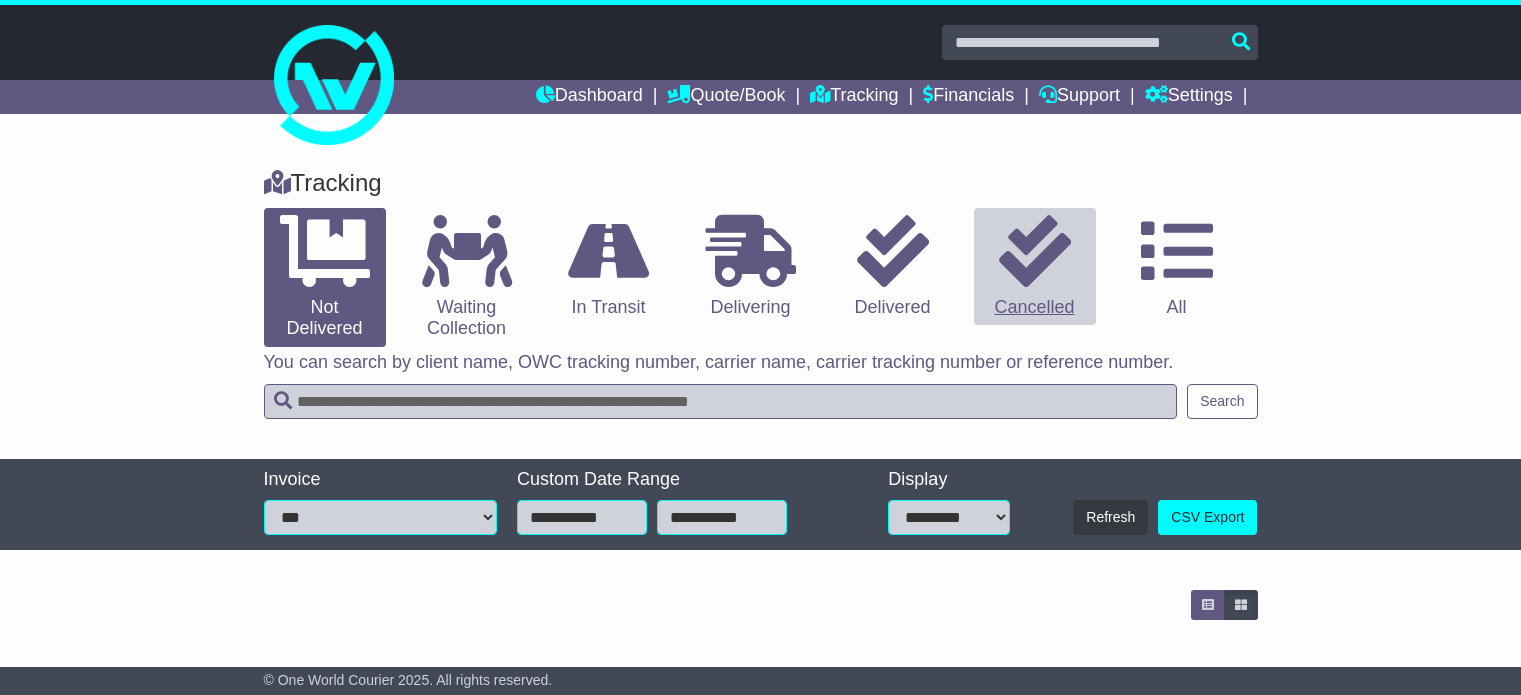 scroll, scrollTop: 0, scrollLeft: 0, axis: both 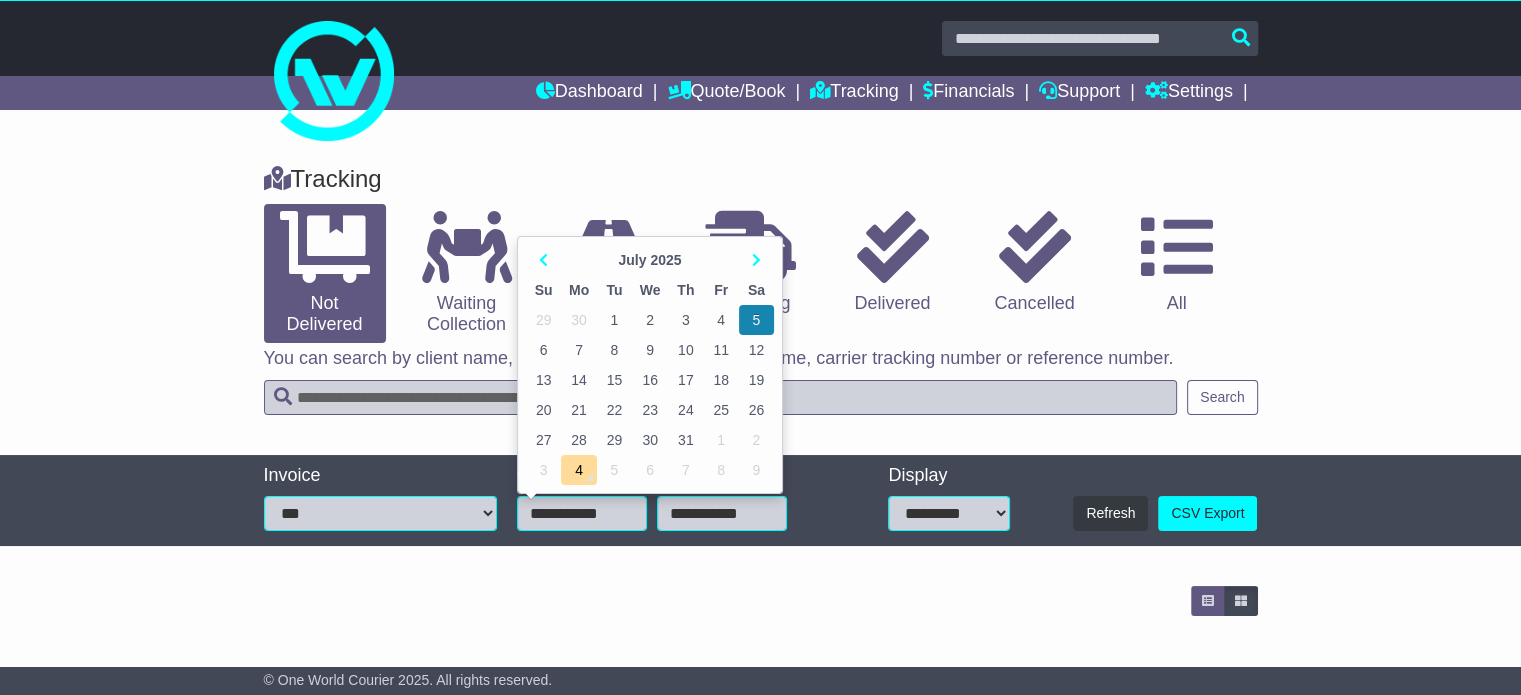 click on "**********" at bounding box center [582, 513] 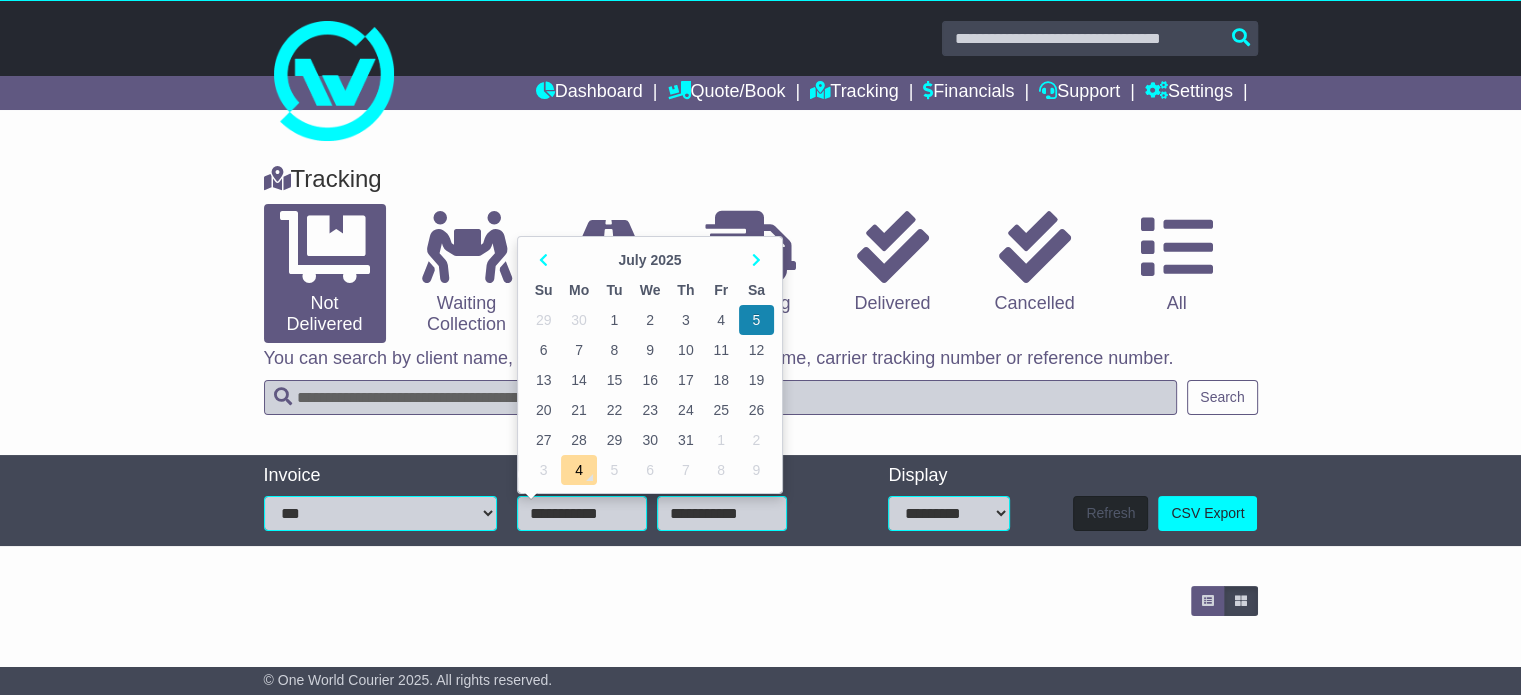 type on "**********" 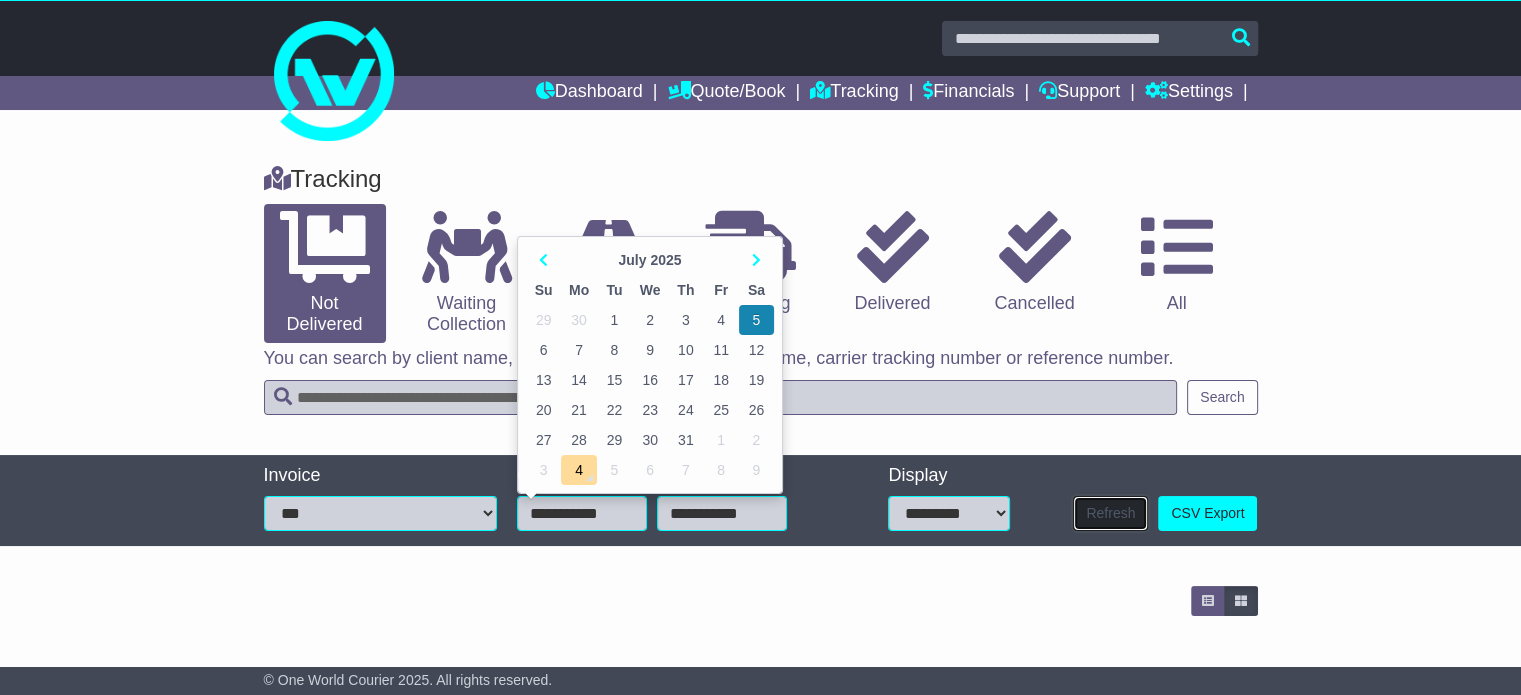 click on "Refresh" at bounding box center [1110, 513] 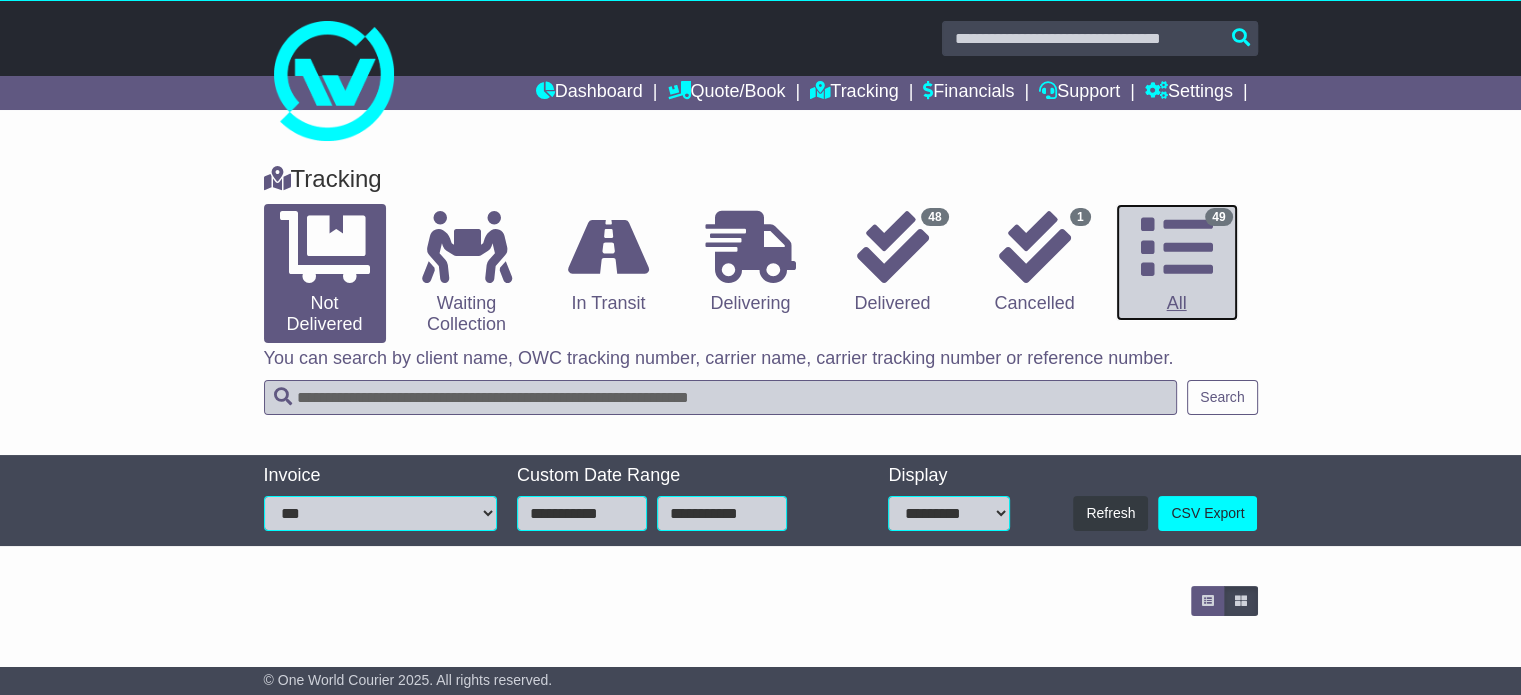 click at bounding box center [1177, 247] 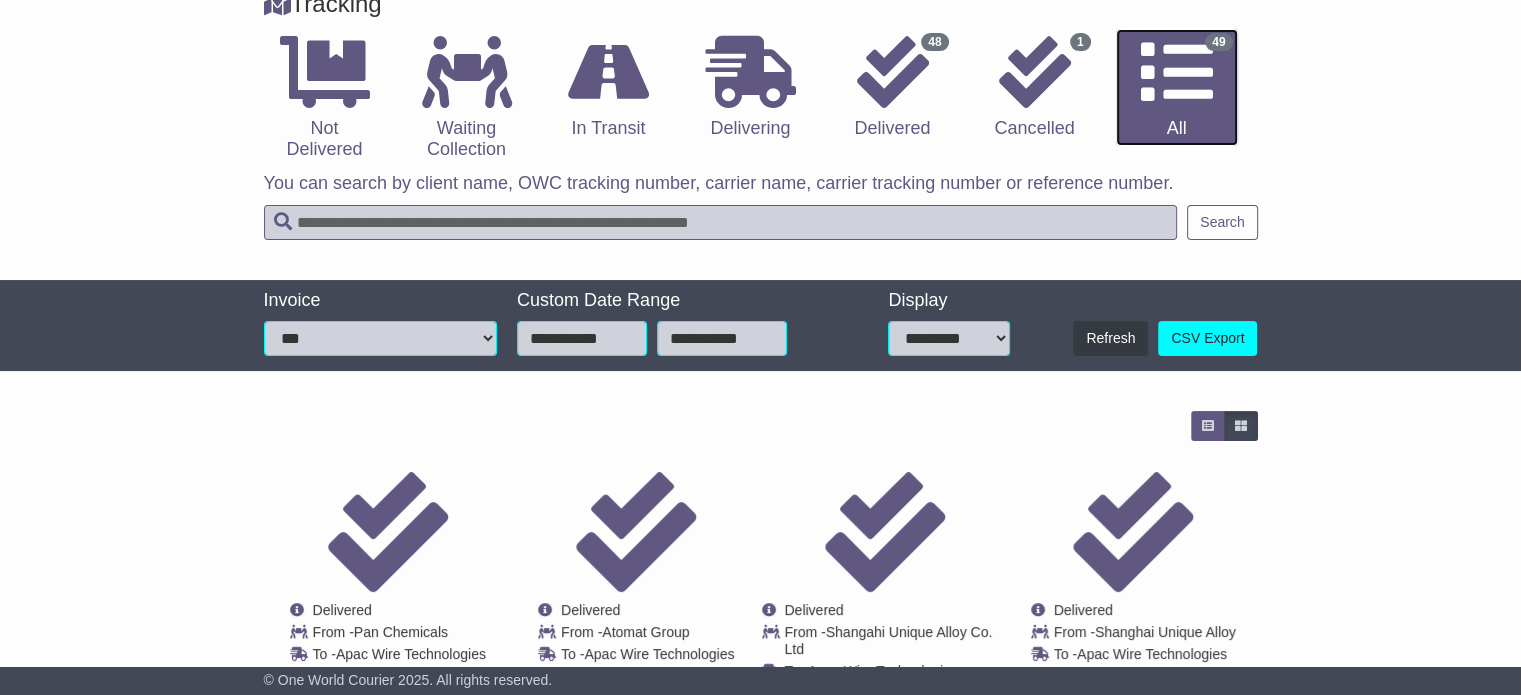 scroll, scrollTop: 200, scrollLeft: 0, axis: vertical 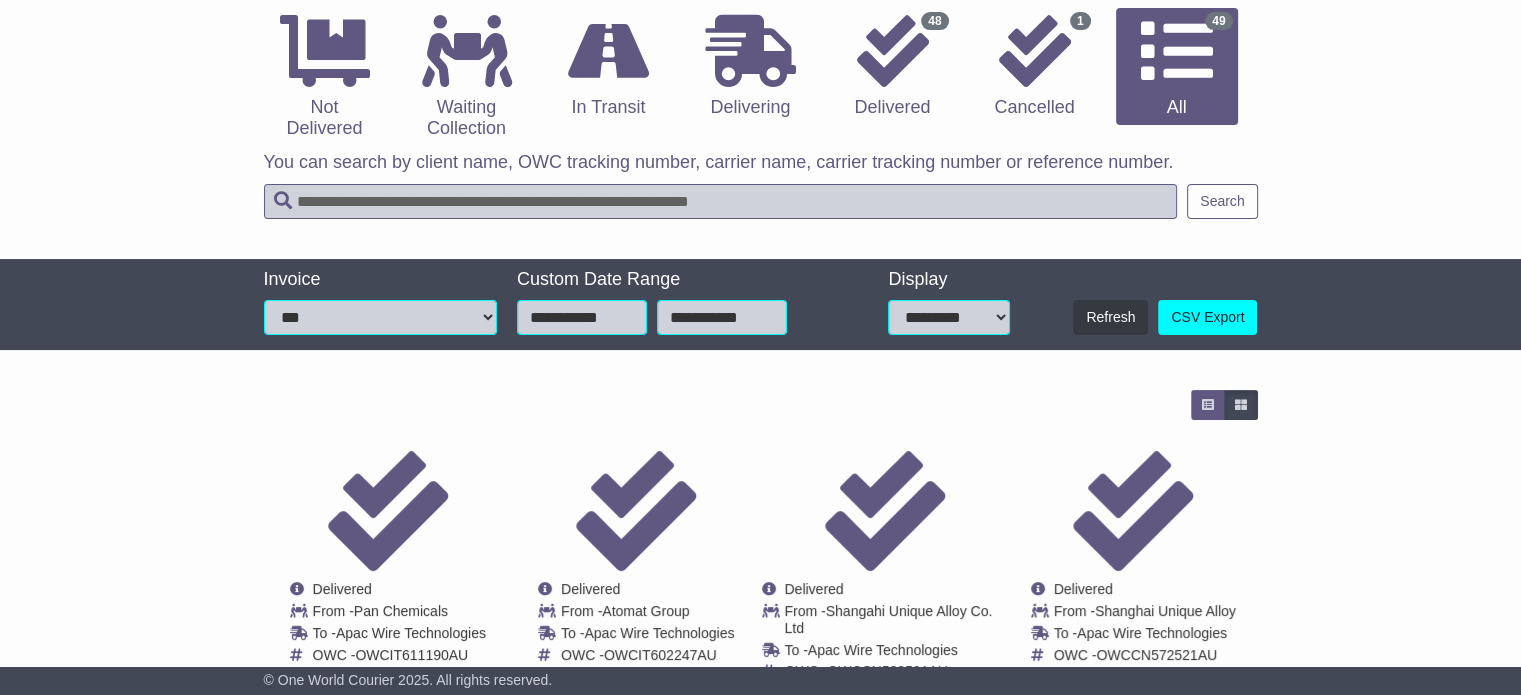 click at bounding box center [721, 201] 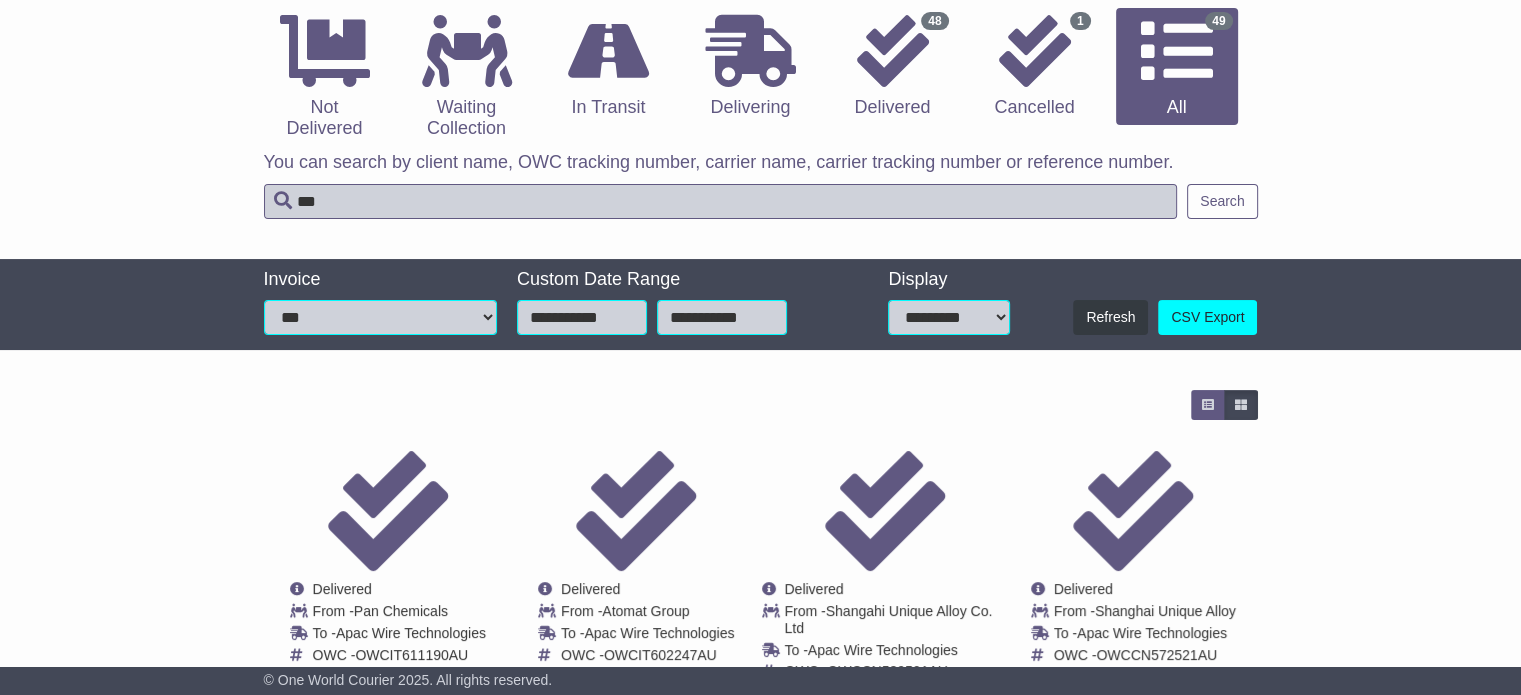 type on "***" 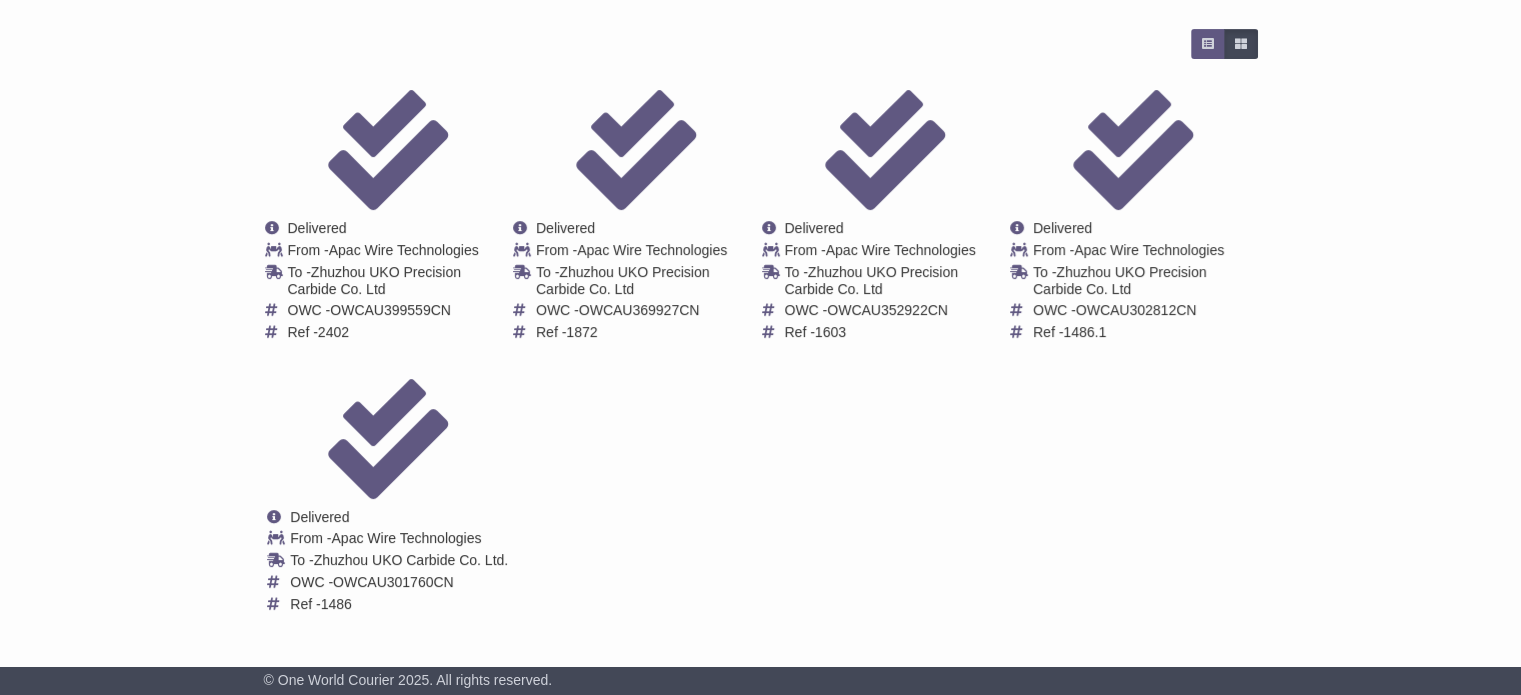 scroll, scrollTop: 563, scrollLeft: 0, axis: vertical 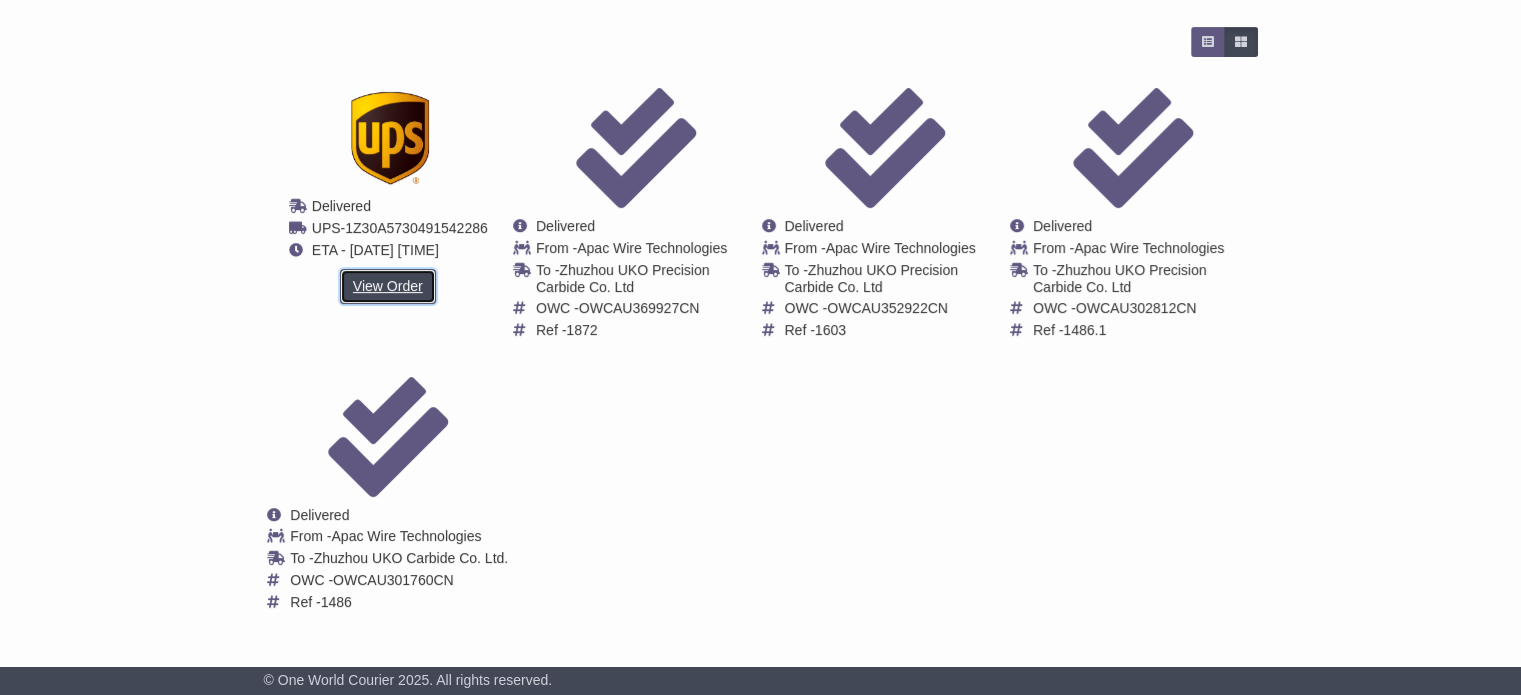 click on "View Order" at bounding box center [388, 286] 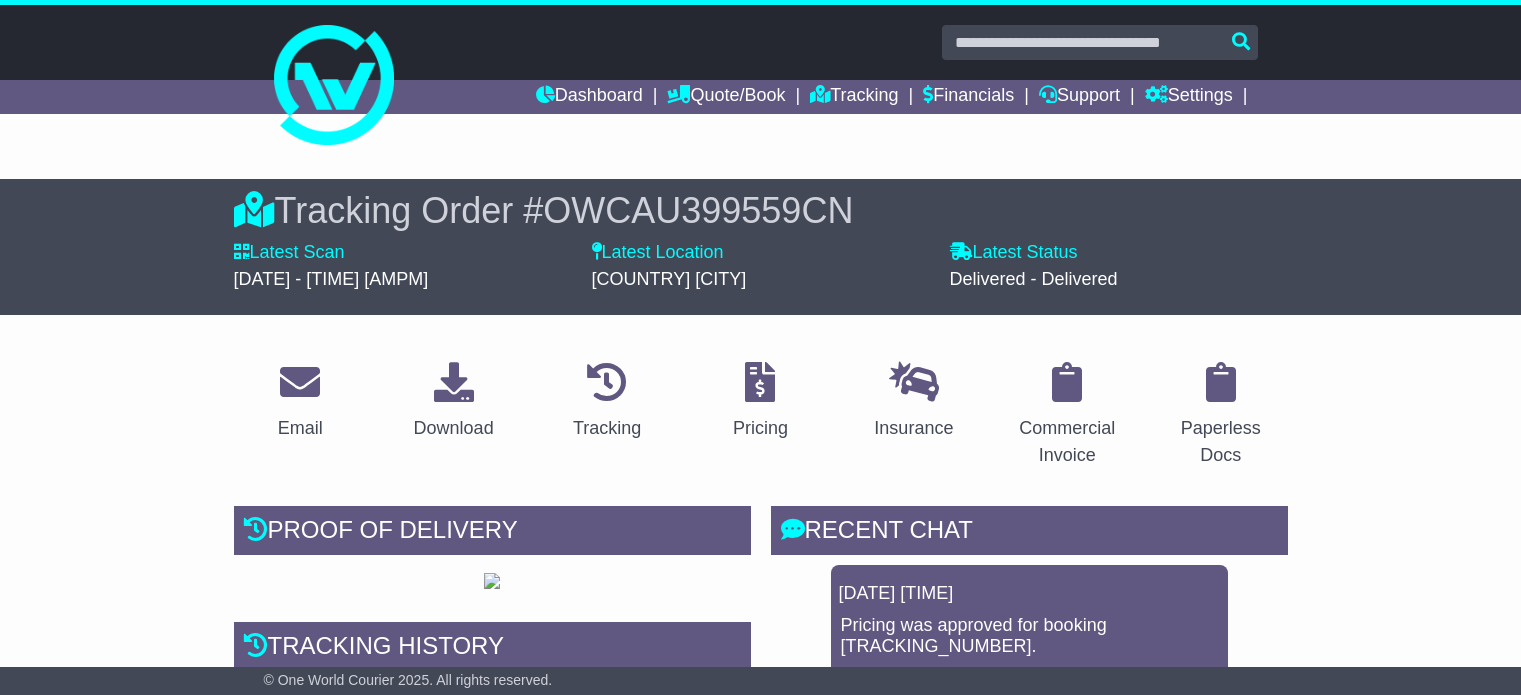 scroll, scrollTop: 0, scrollLeft: 0, axis: both 